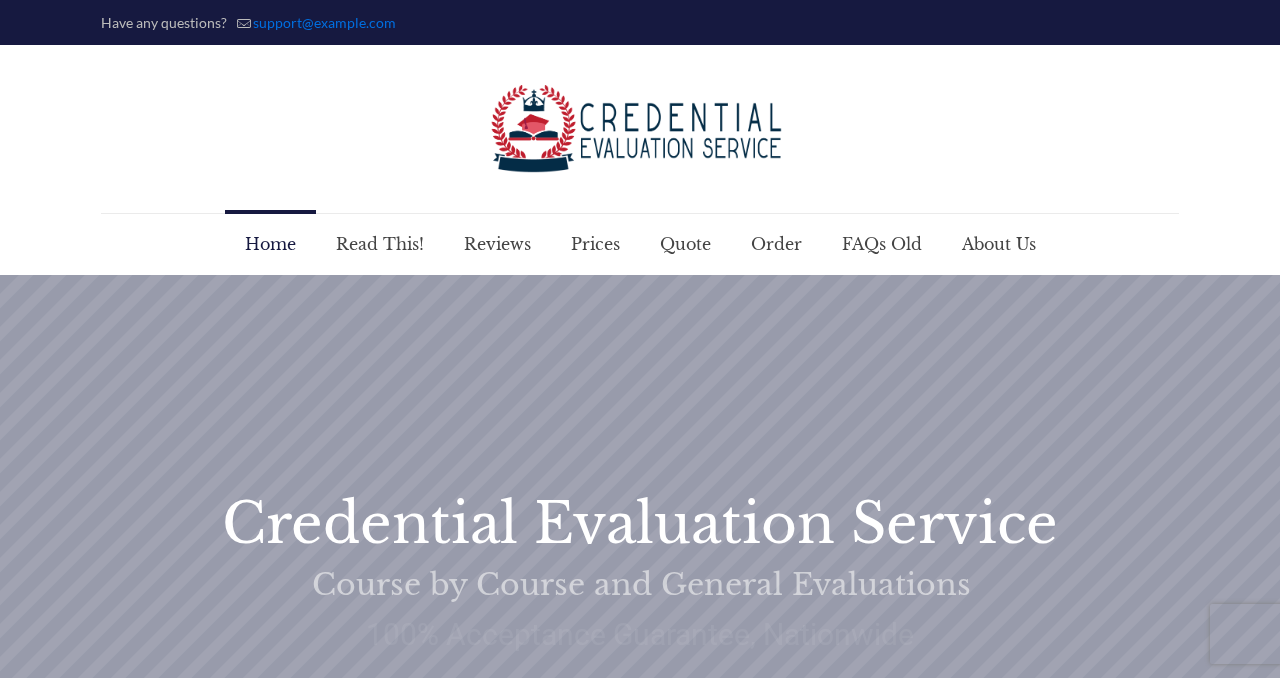 scroll, scrollTop: 0, scrollLeft: 0, axis: both 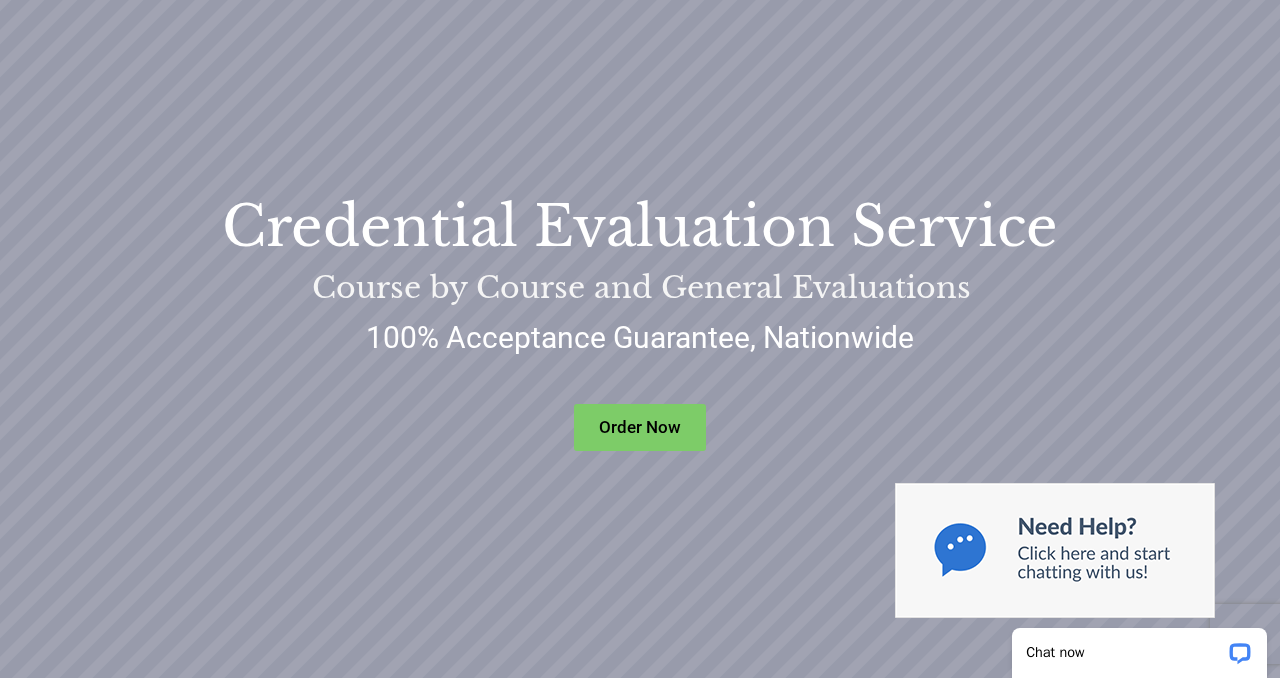 click on "Order Now" at bounding box center [640, 427] 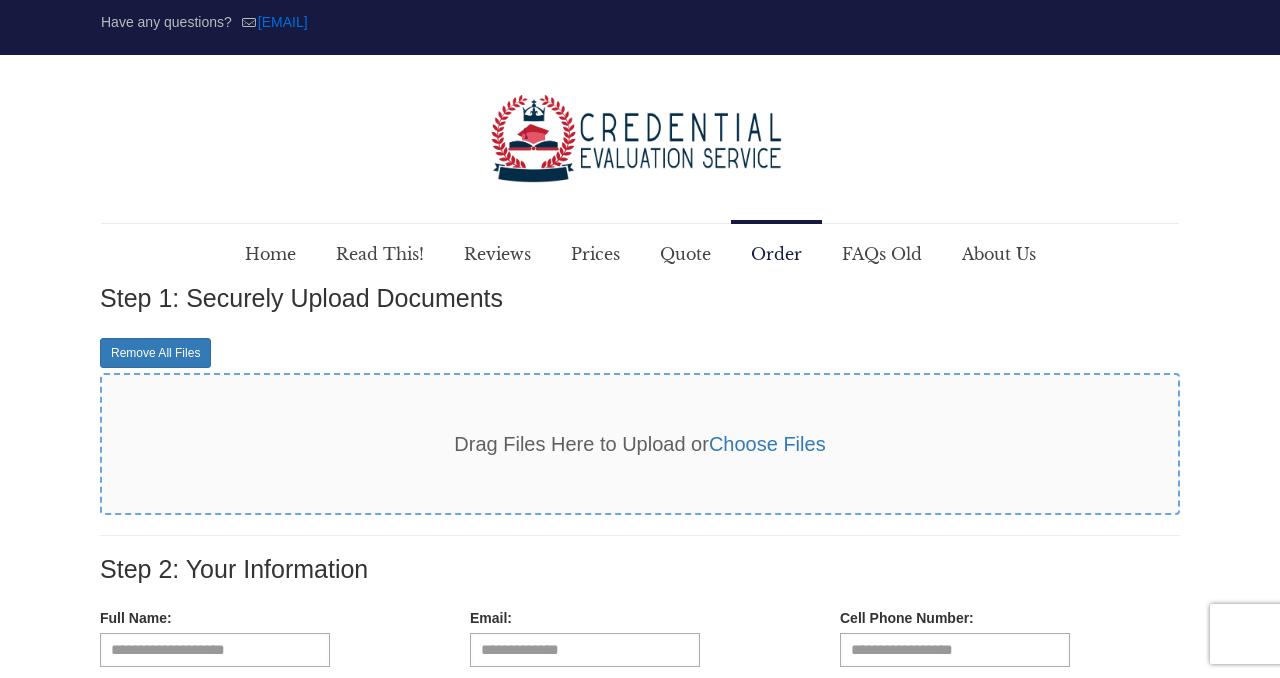 scroll, scrollTop: 0, scrollLeft: 0, axis: both 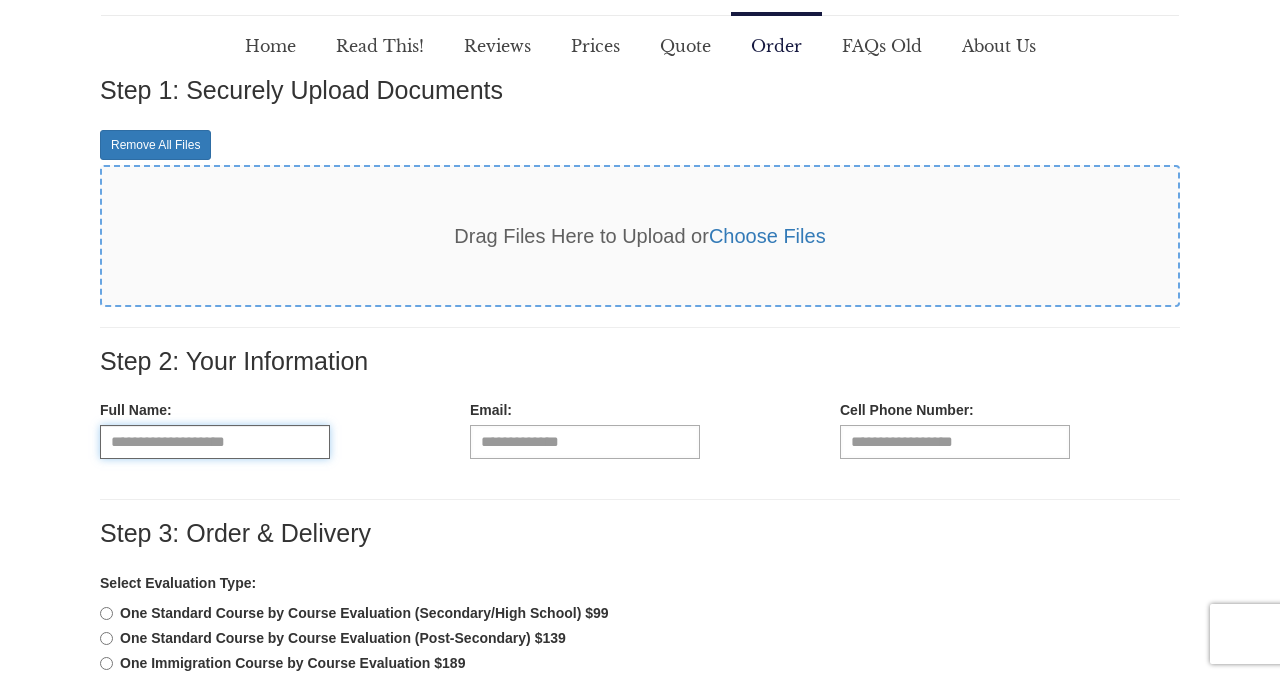 click at bounding box center [215, 442] 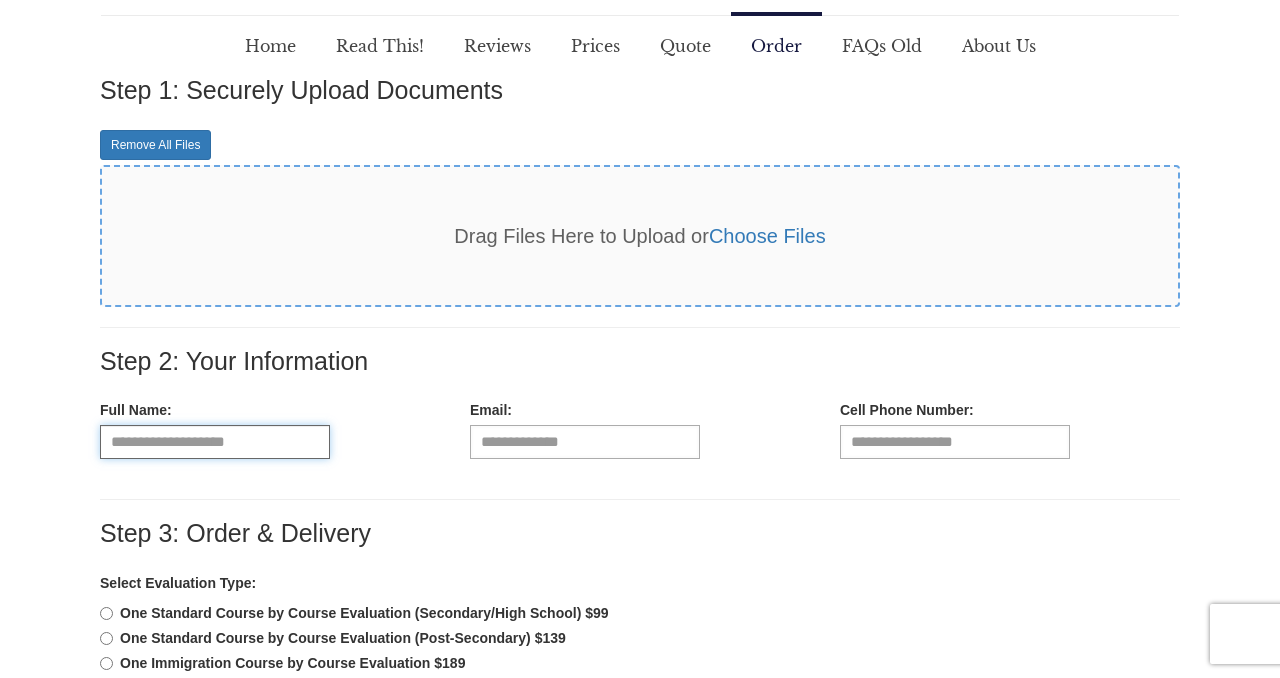 type on "**********" 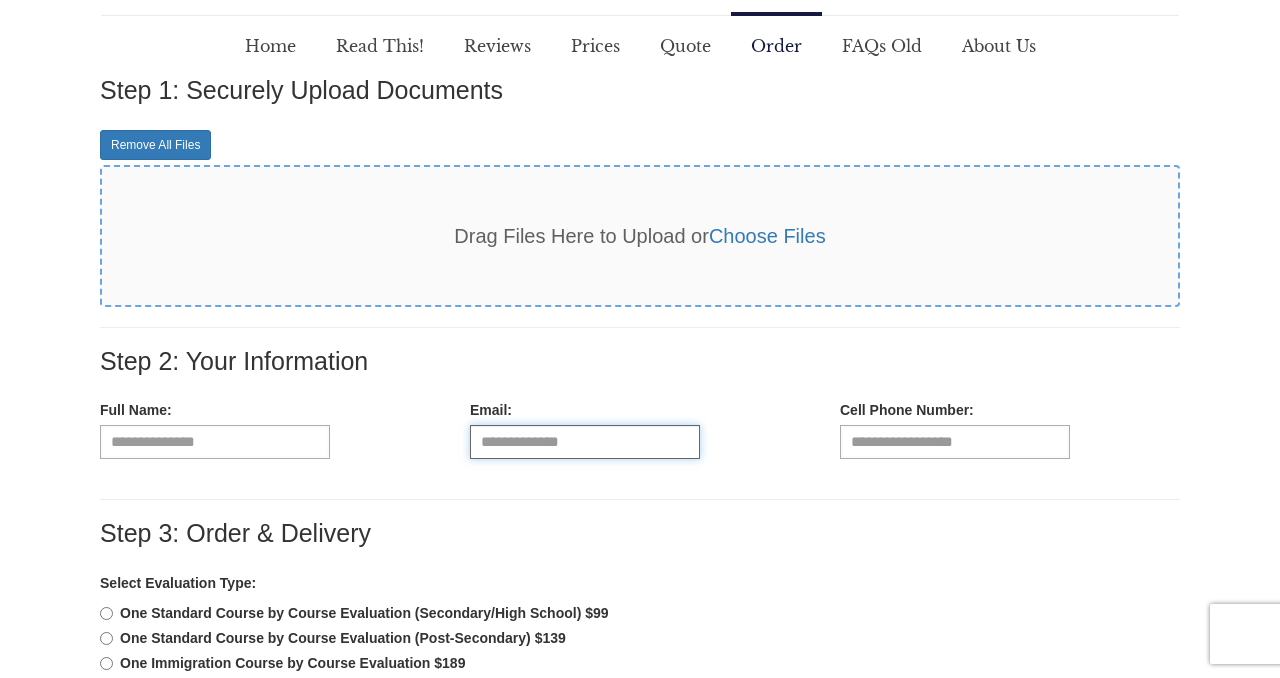 type on "**********" 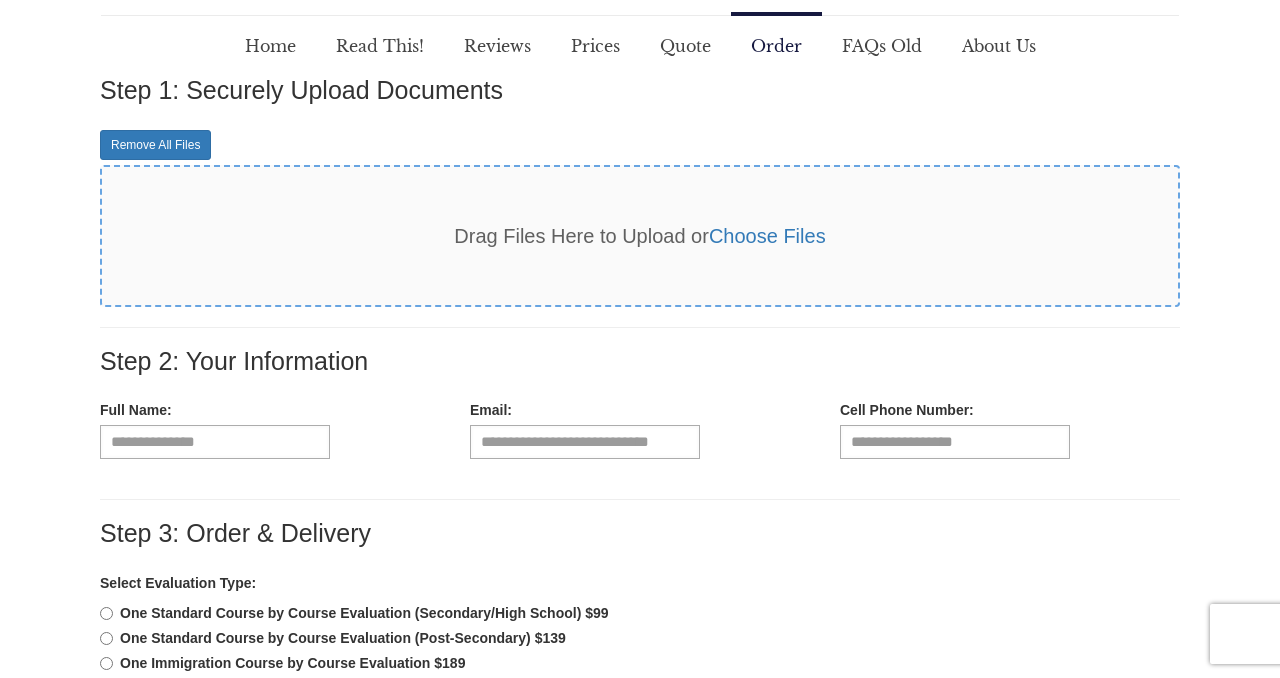 select on "***" 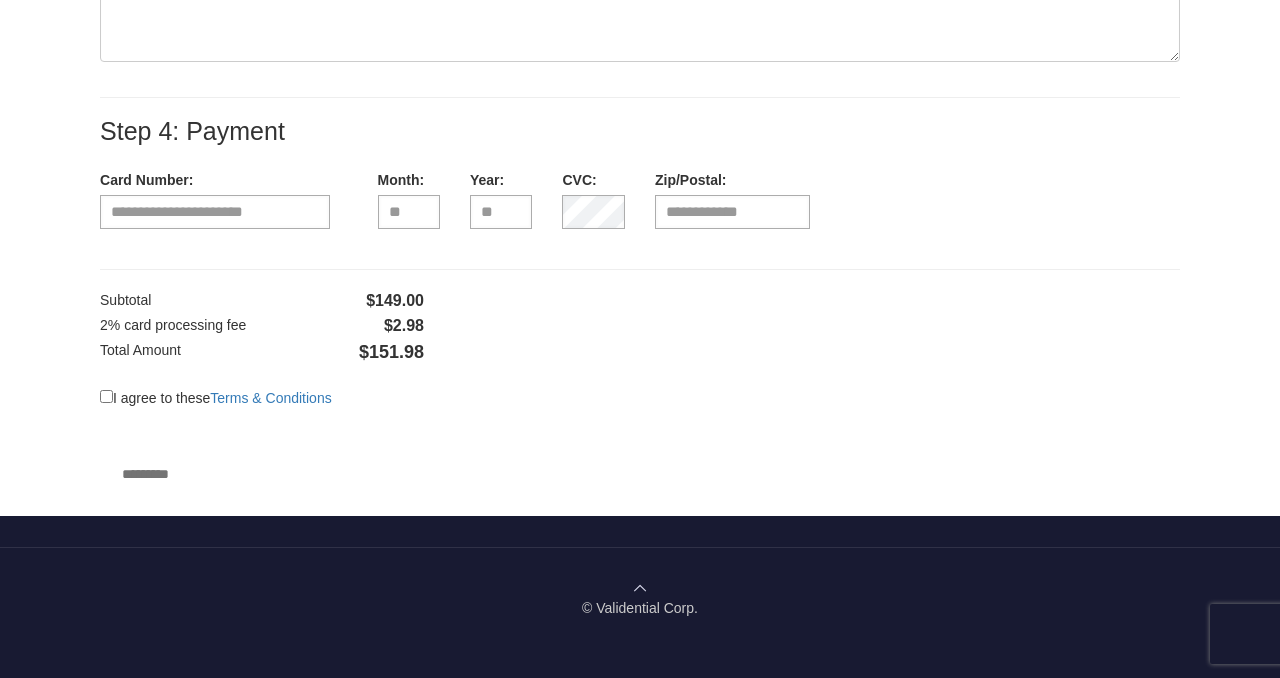 scroll, scrollTop: 1875, scrollLeft: 0, axis: vertical 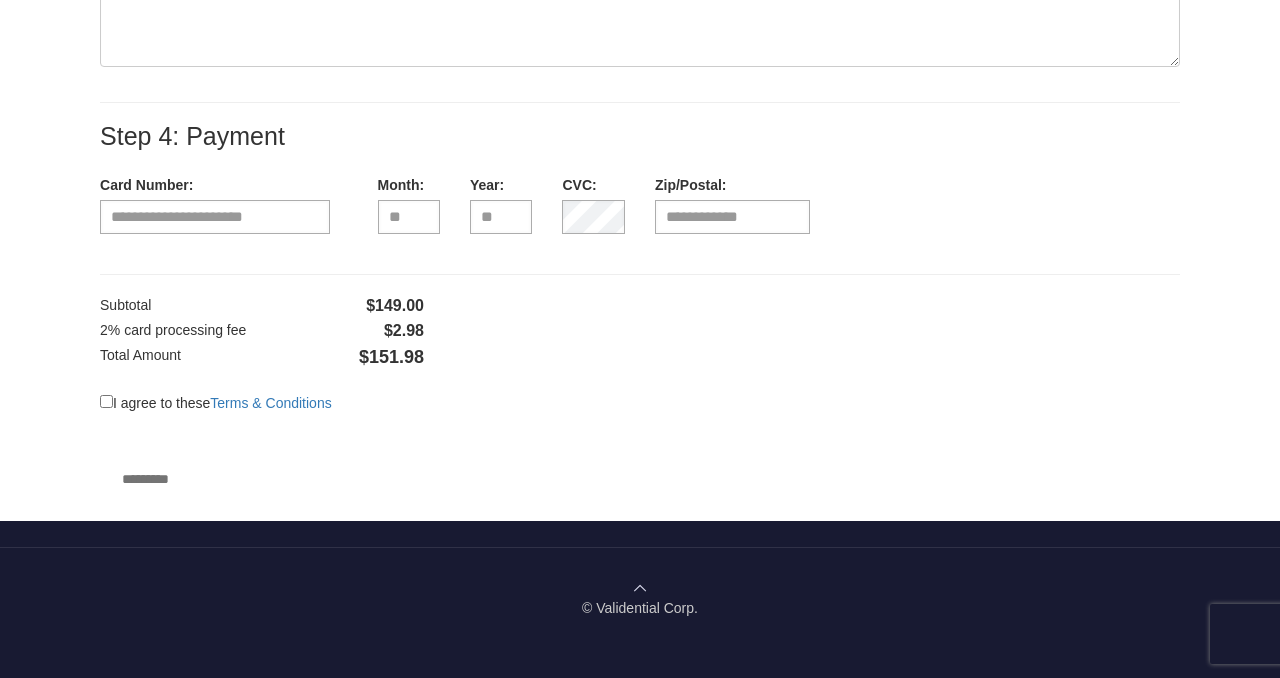 click on "Step 1: Securely Upload Documents
Remove All Files
Drag Files Here to Upload or  Choose Files
Now Drop the Files
Step 2: Your Information
Full Name:
[FULL NAME]
Email:
[EMAIL]
Cell Phone Number:
[PHONE]
*" at bounding box center (640, -542) 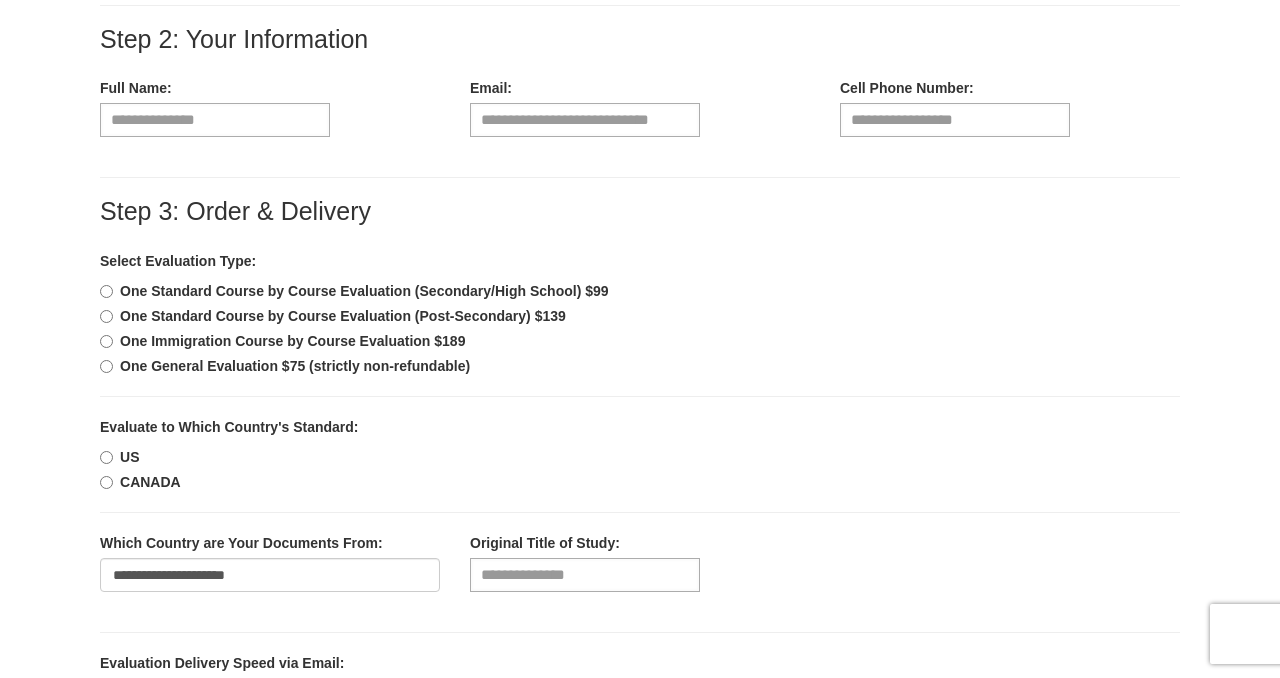 scroll, scrollTop: 550, scrollLeft: 0, axis: vertical 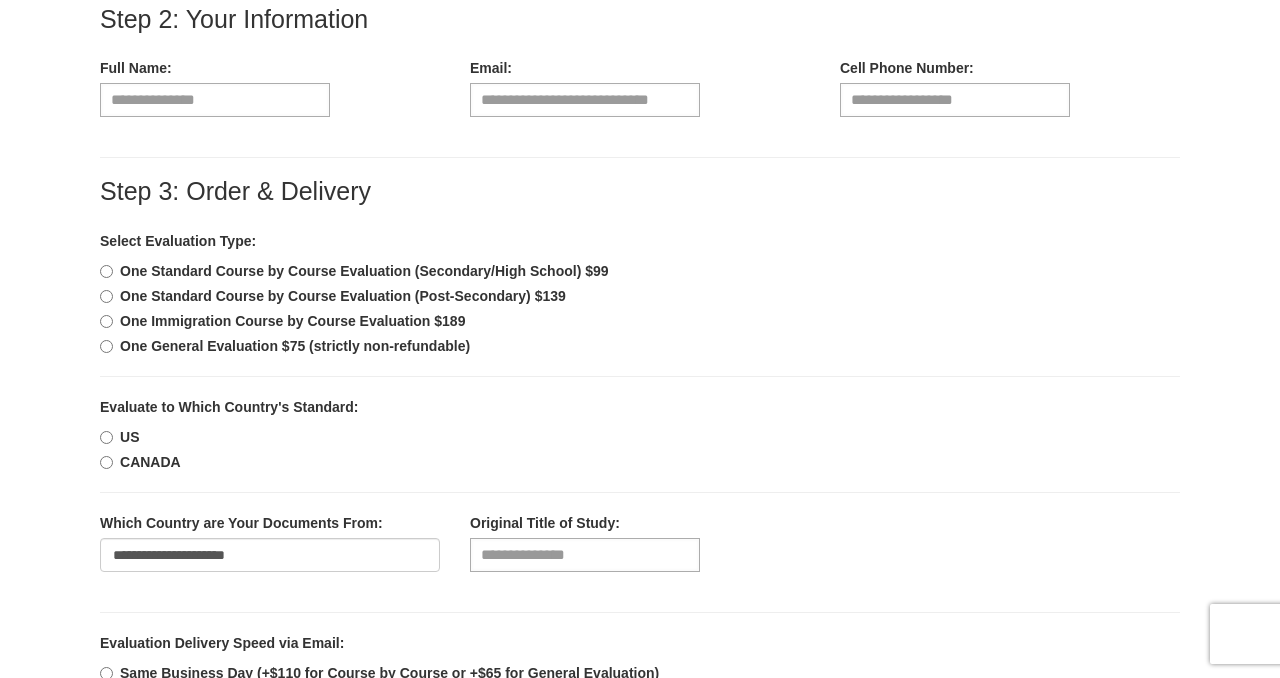 click on "One Standard Course by Course Evaluation (Post-Secondary) $139" at bounding box center [640, 296] 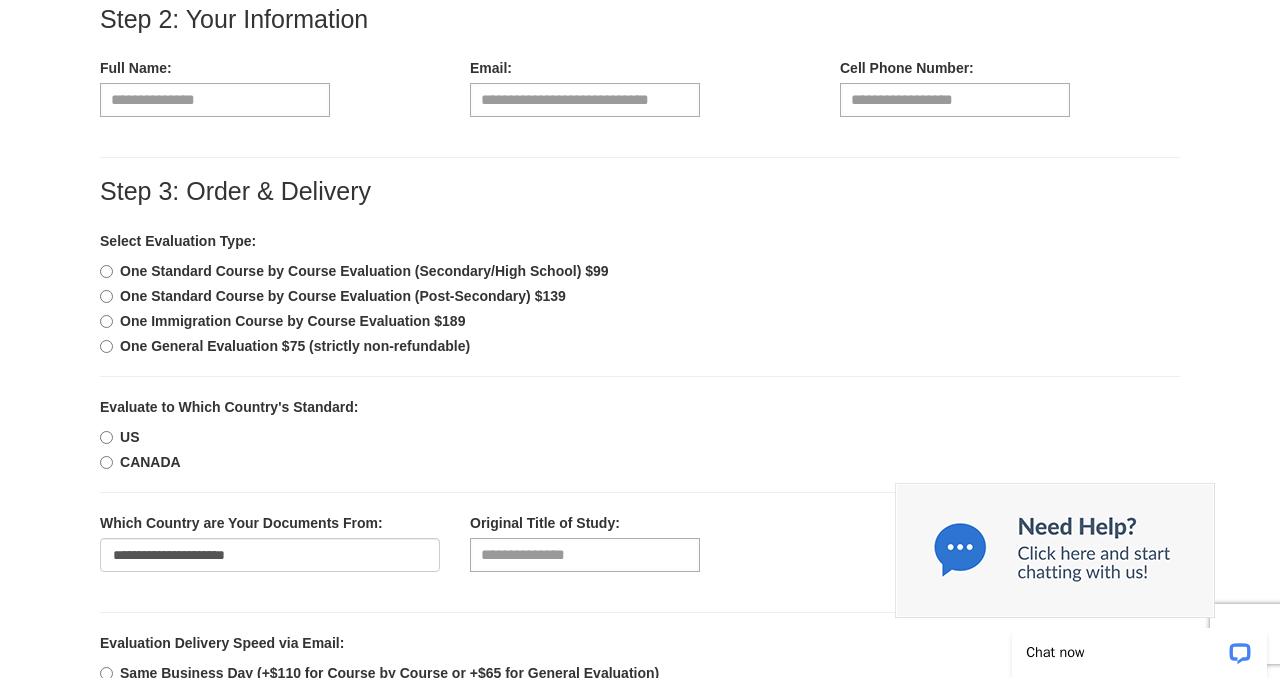 click on "One Standard Course by Course Evaluation (Post-Secondary) $139" at bounding box center (640, 296) 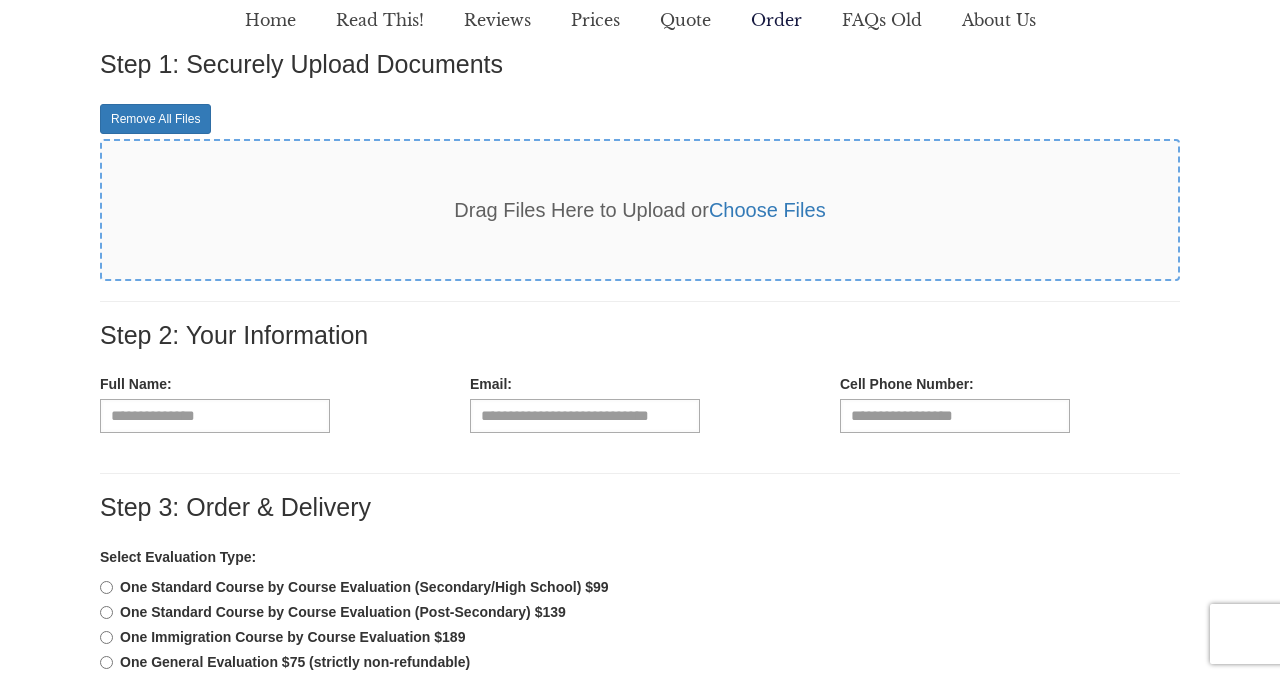 scroll, scrollTop: 421, scrollLeft: 0, axis: vertical 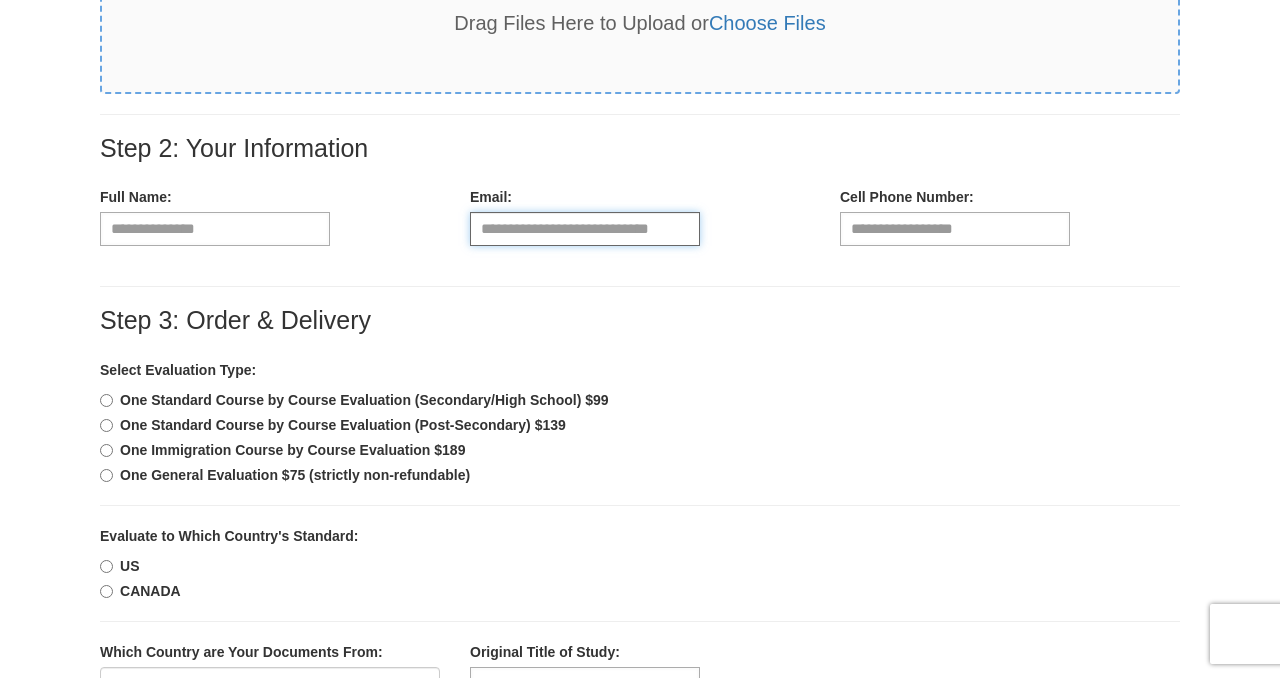 click on "**********" at bounding box center [585, 229] 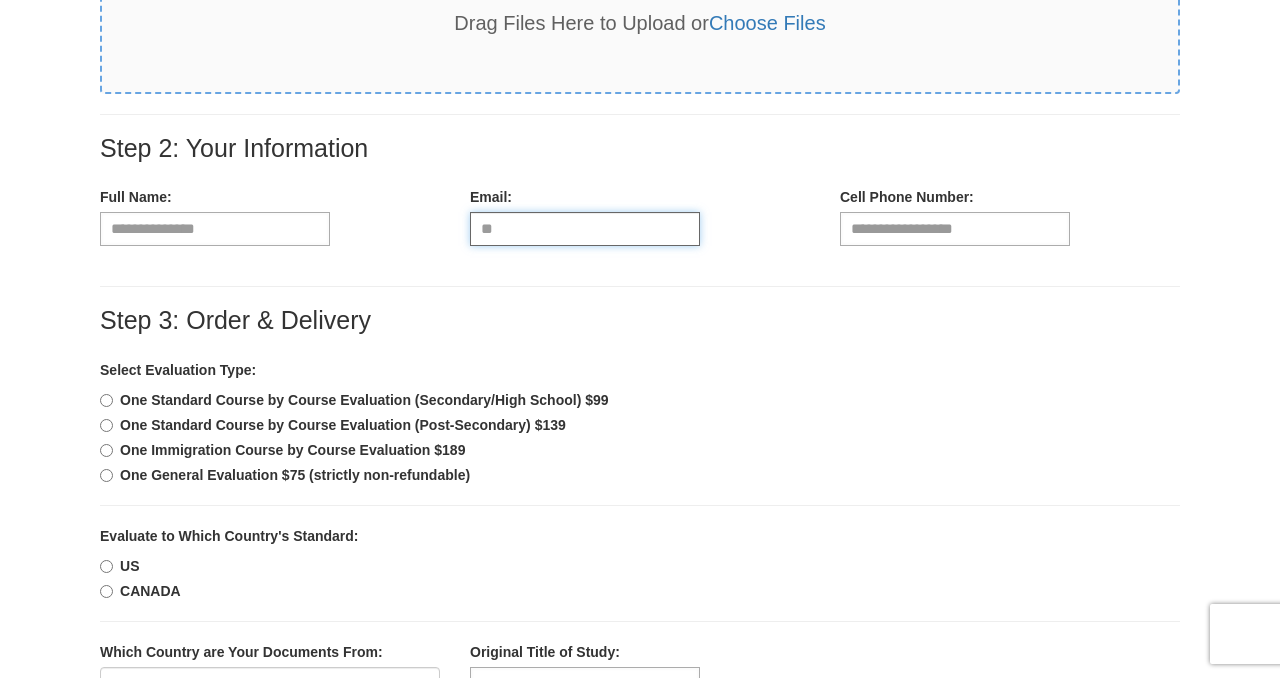 type on "*" 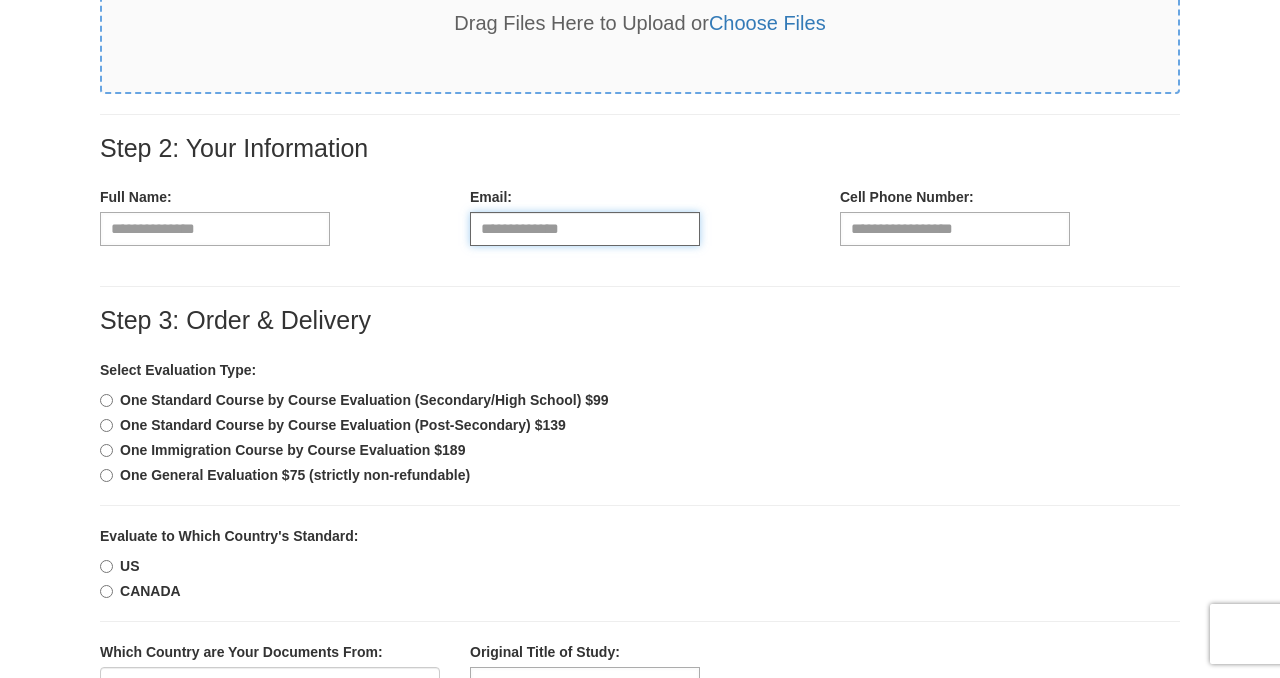type 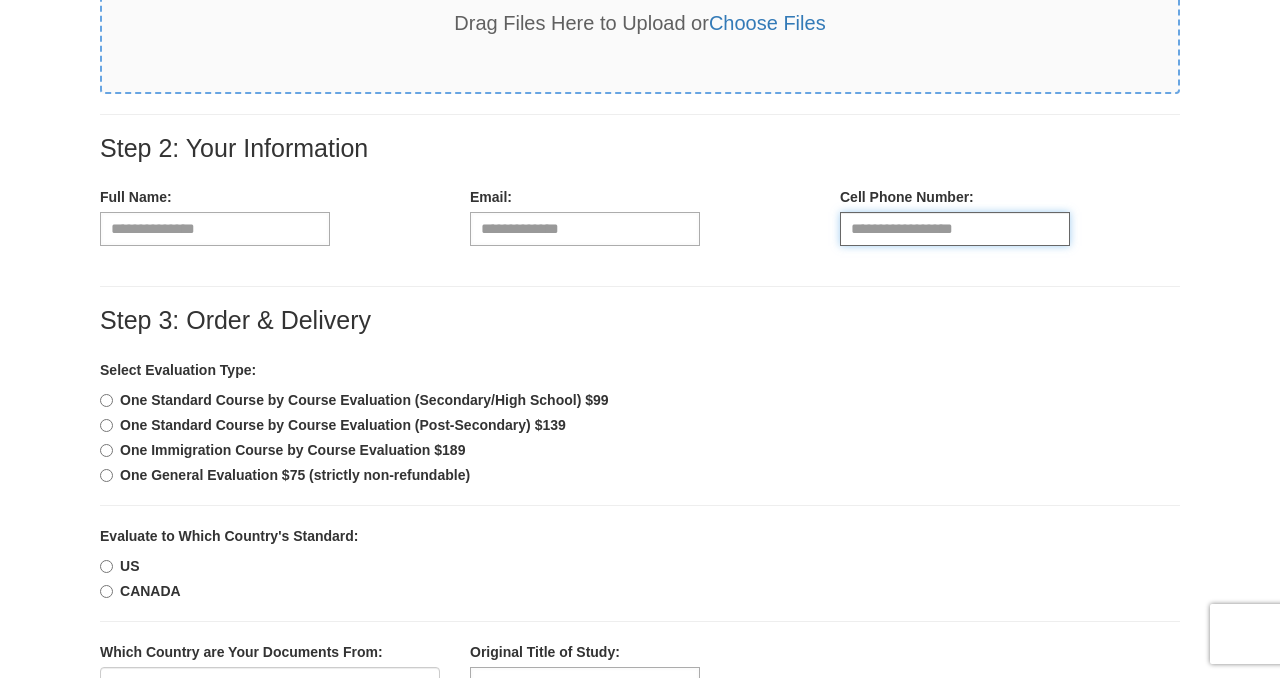 click at bounding box center (955, 229) 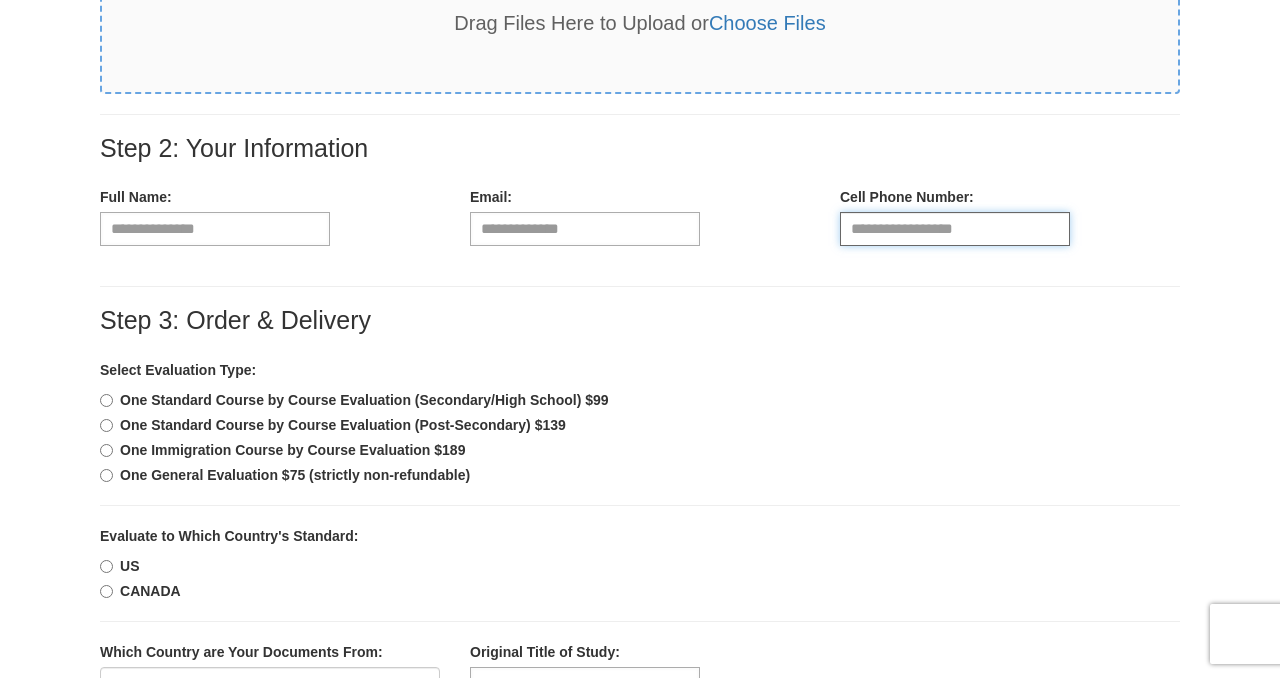 type on "**********" 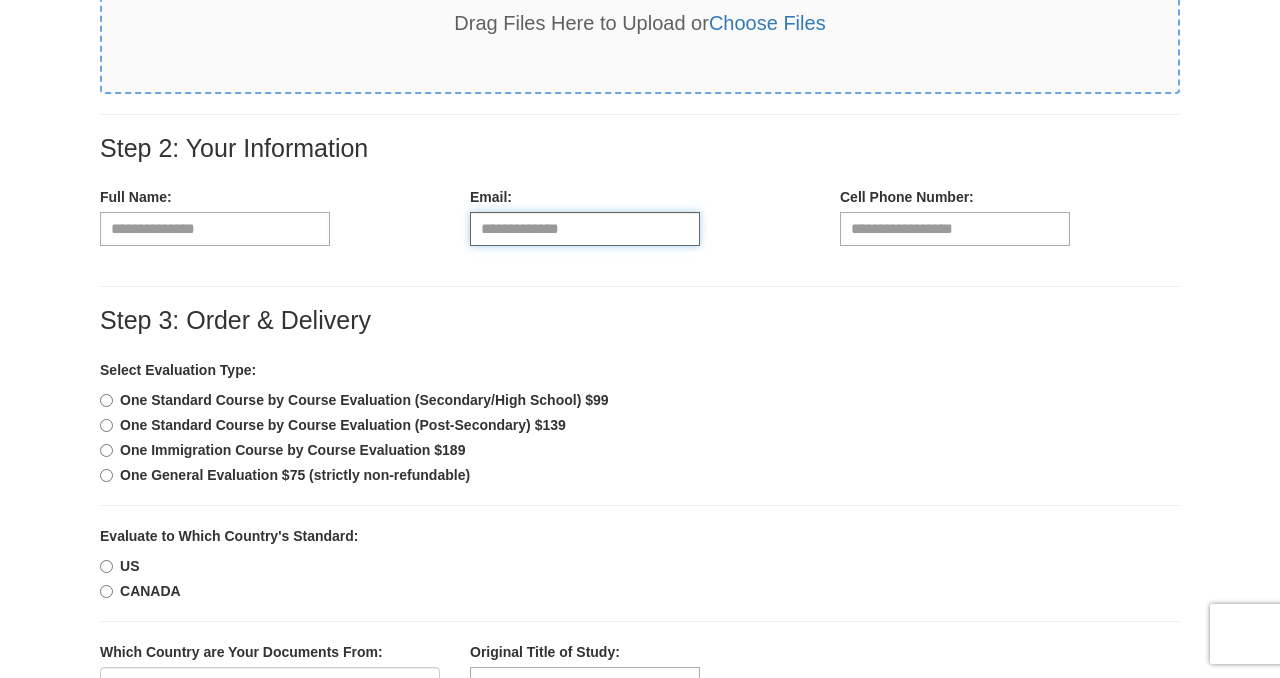 click at bounding box center [585, 229] 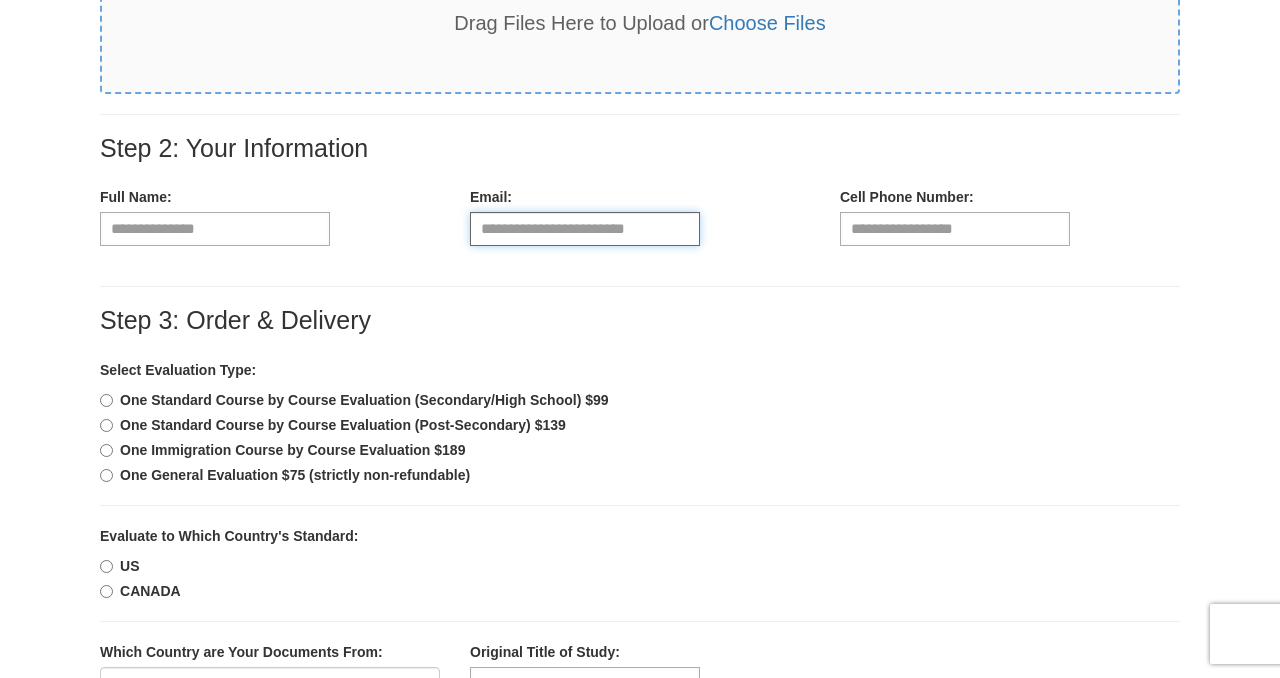 type on "**********" 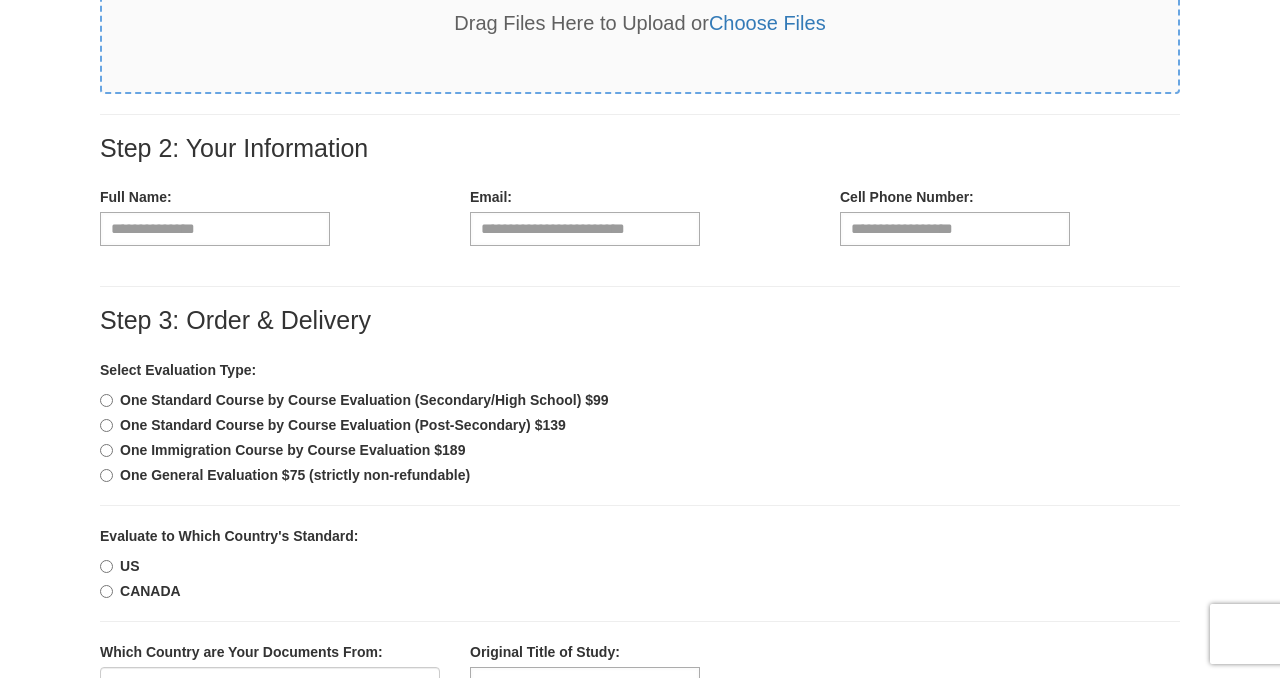 click on "Select Evaluation Type:" at bounding box center (640, 370) 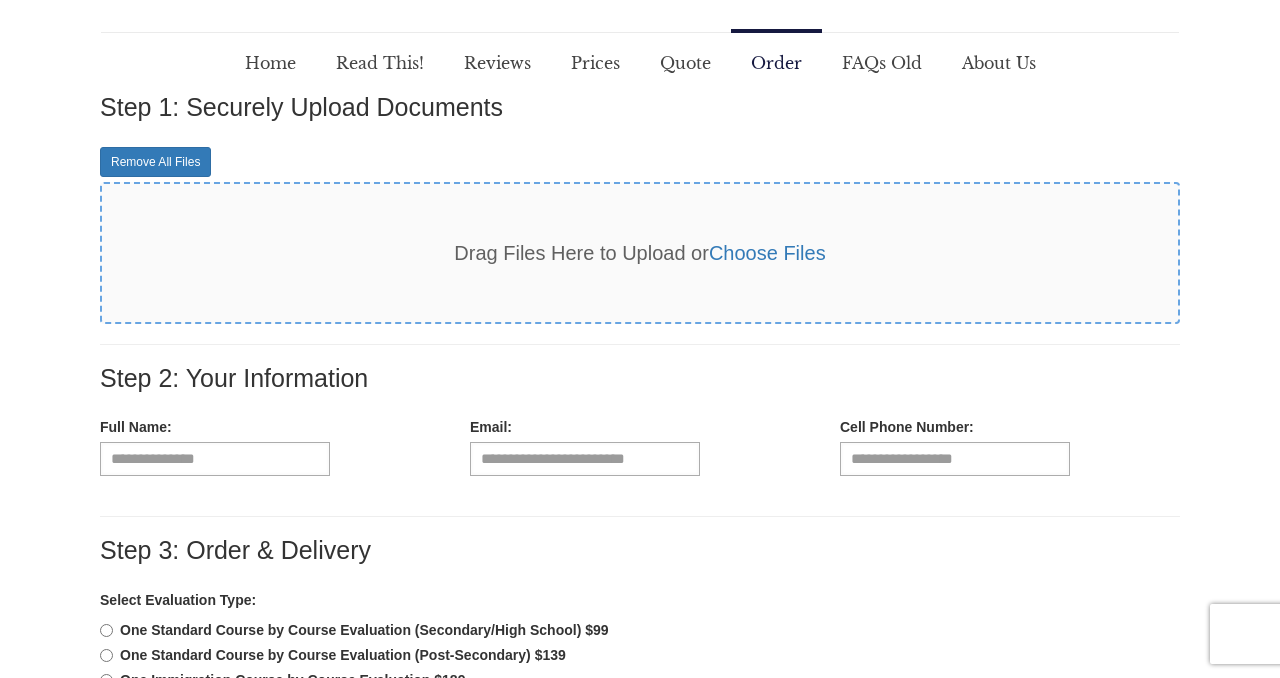 scroll, scrollTop: 0, scrollLeft: 0, axis: both 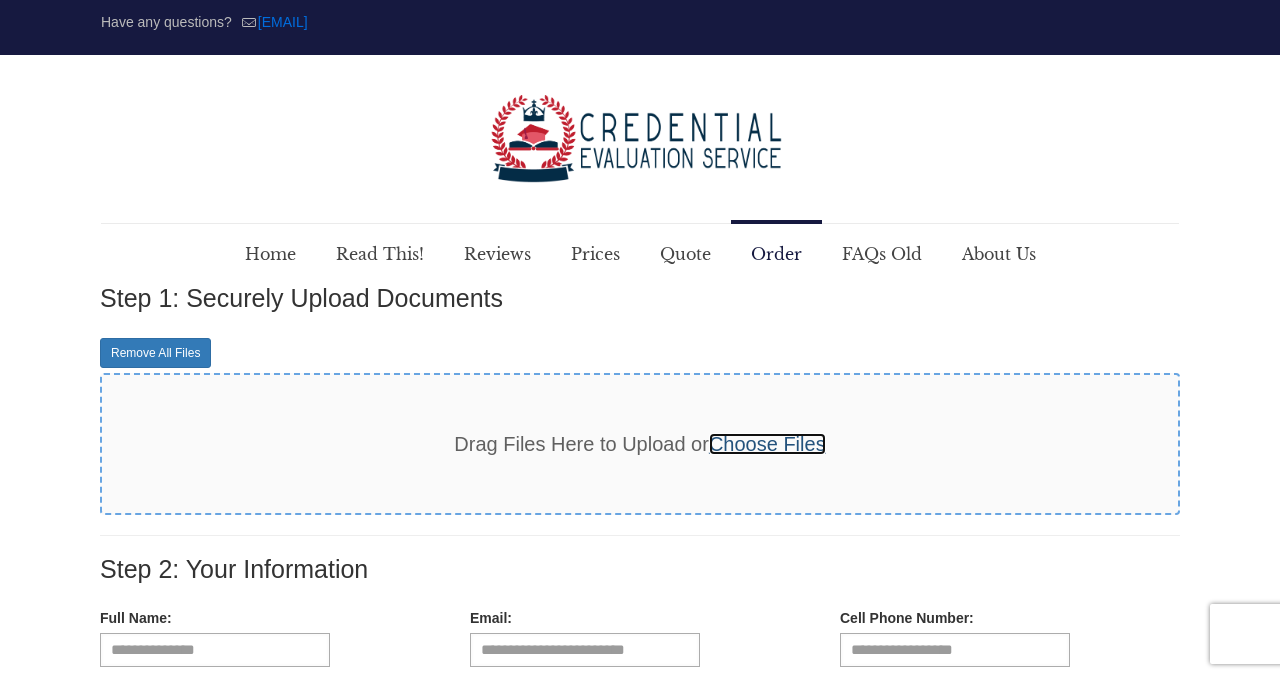 click on "Choose Files" at bounding box center [767, 444] 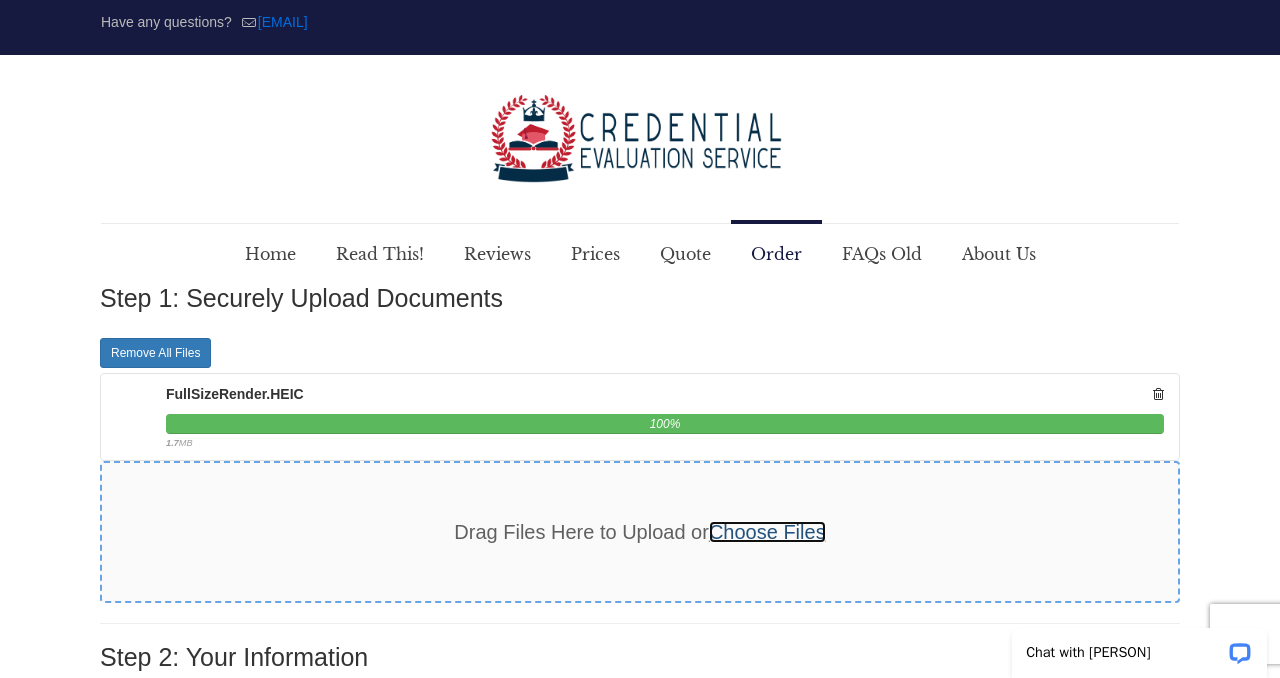 click on "Choose Files" at bounding box center [767, 532] 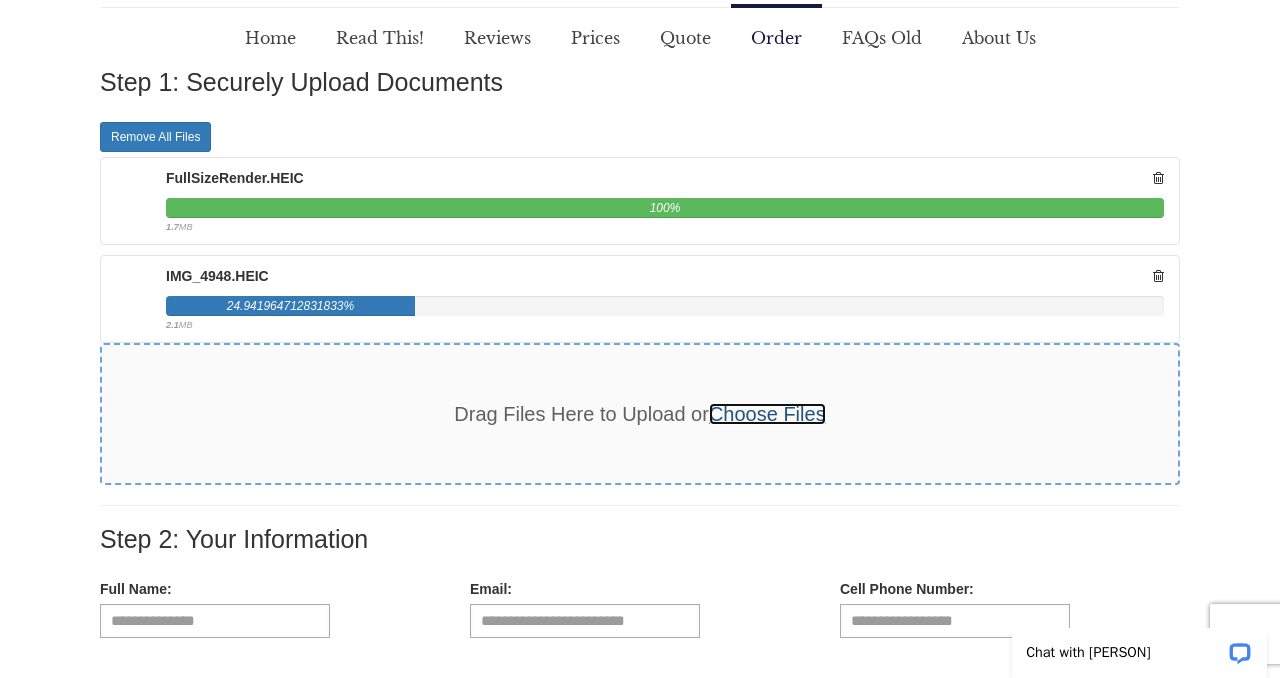 scroll, scrollTop: 302, scrollLeft: 0, axis: vertical 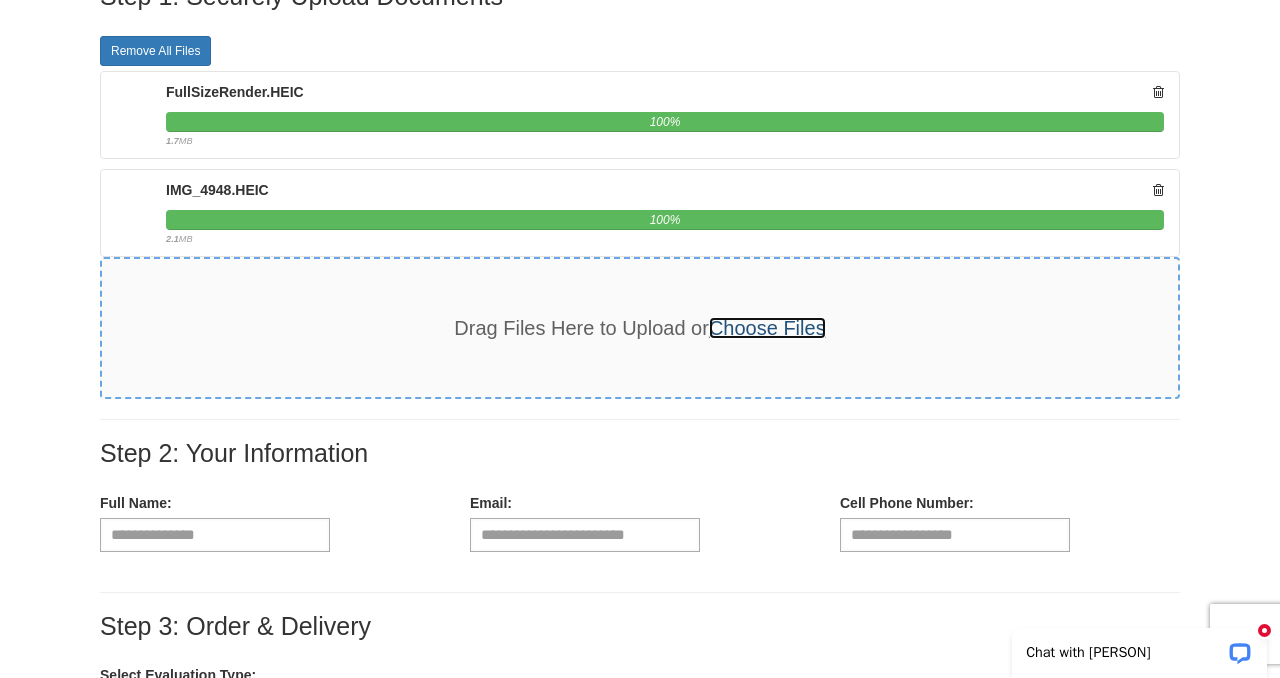click on "Choose Files" at bounding box center (767, 328) 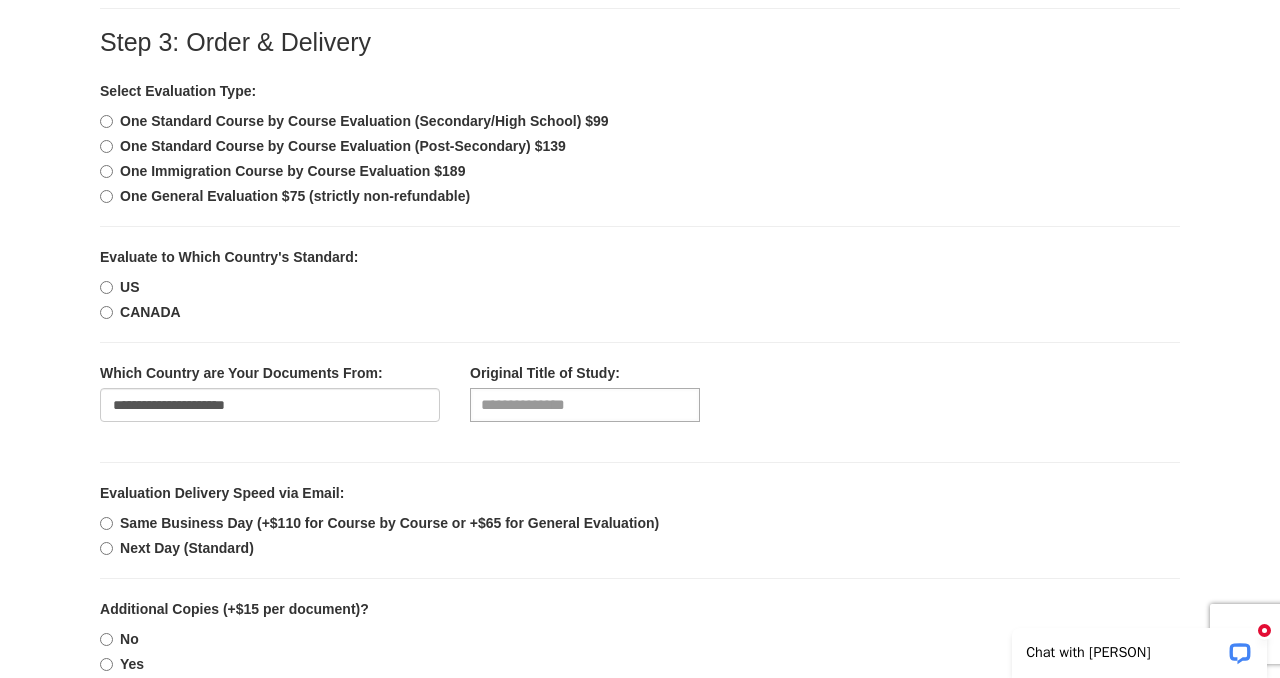 scroll, scrollTop: 820, scrollLeft: 0, axis: vertical 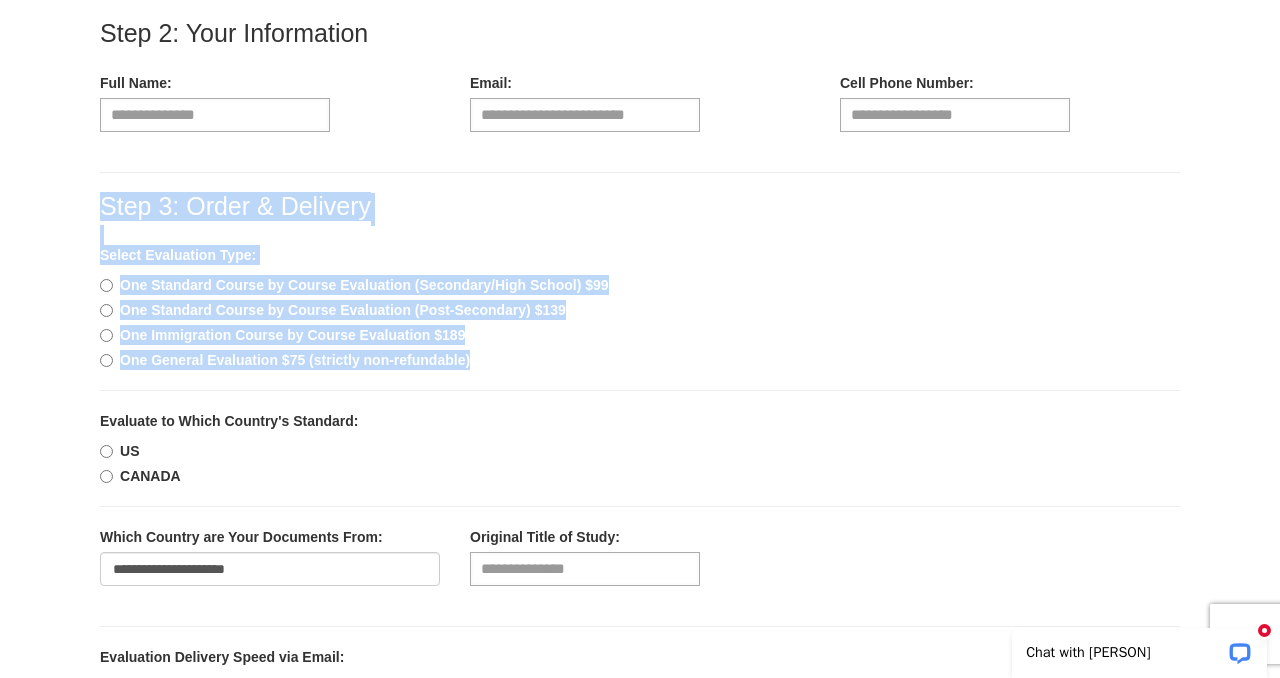 drag, startPoint x: 63, startPoint y: 217, endPoint x: 615, endPoint y: 386, distance: 577.2911 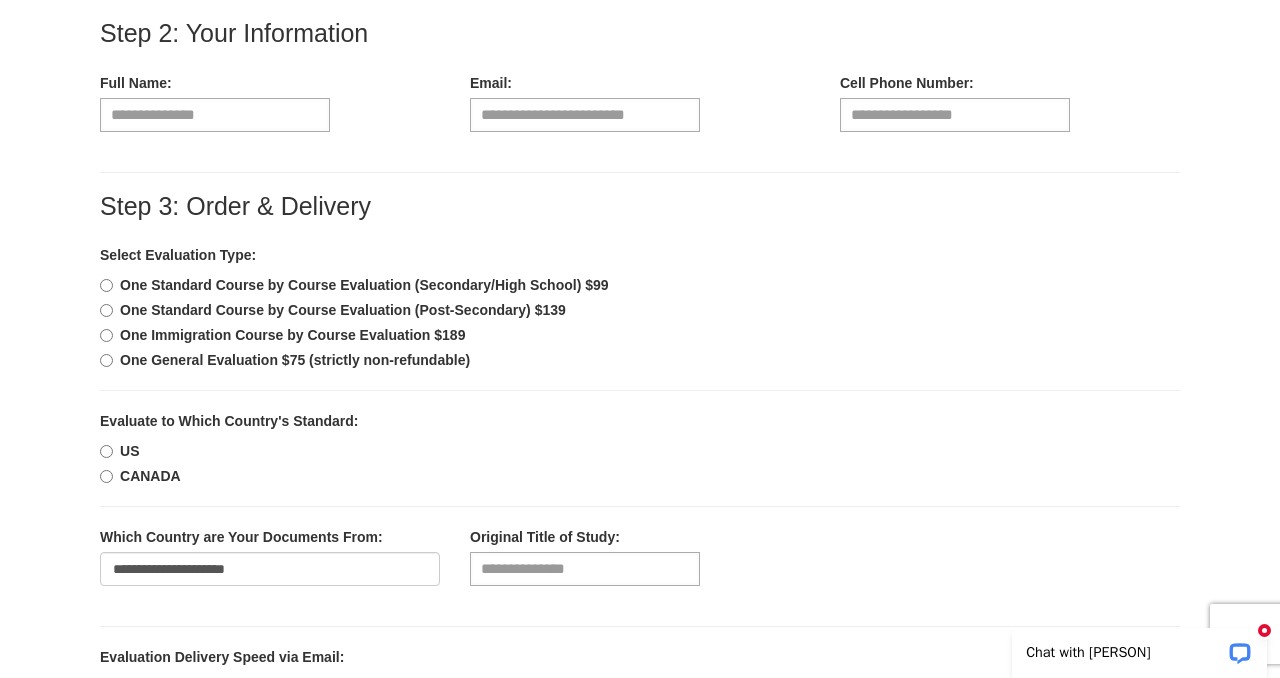 click on "Step 3: Order & Delivery
Select Evaluation Type:
One Standard Course by Course Evaluation (Secondary/High School) $99
One Standard Course by Course Evaluation (Post-Secondary) $139
One Immigration Course by Course Evaluation  $189
* *" at bounding box center [640, 807] 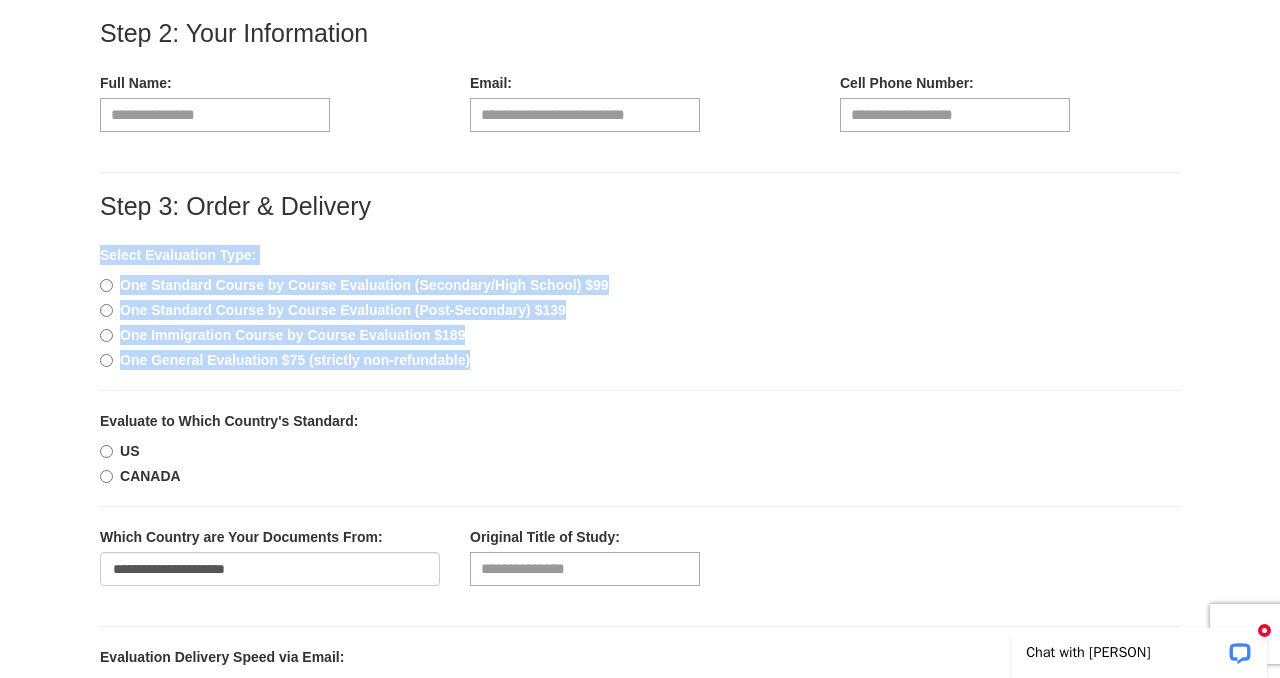 drag, startPoint x: 552, startPoint y: 384, endPoint x: 46, endPoint y: 262, distance: 520.49976 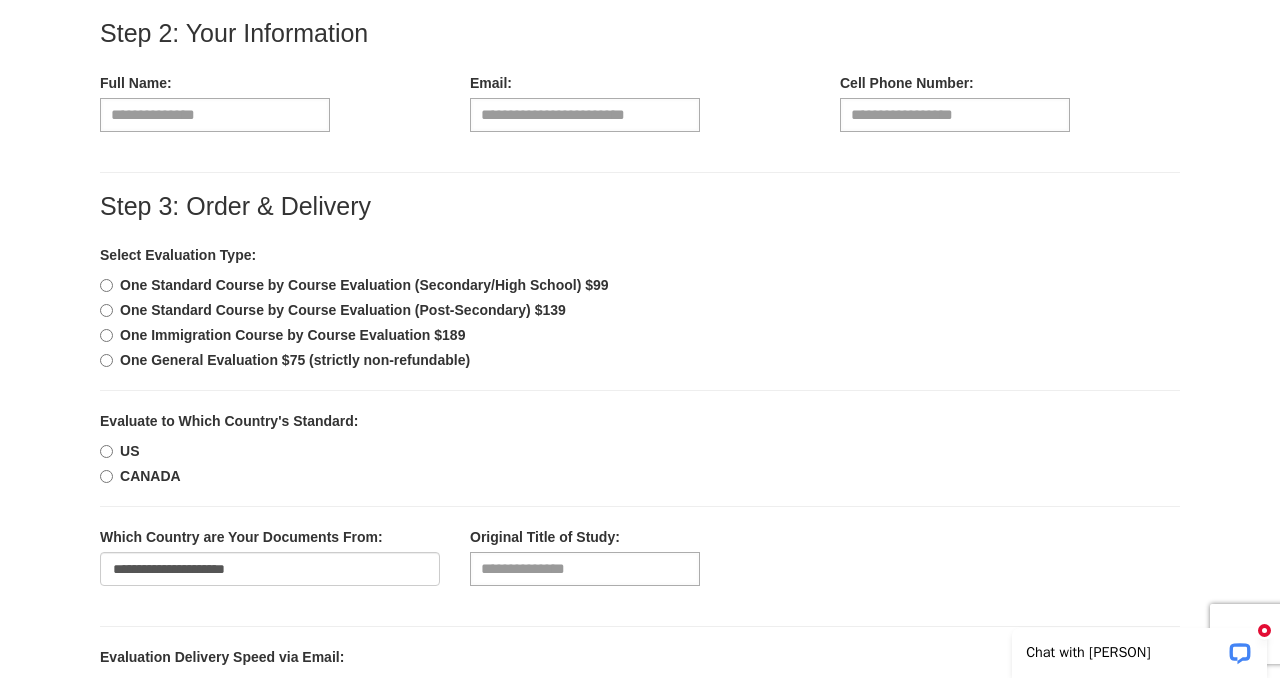 click on "One Immigration Course by Course Evaluation  $189" at bounding box center (640, 335) 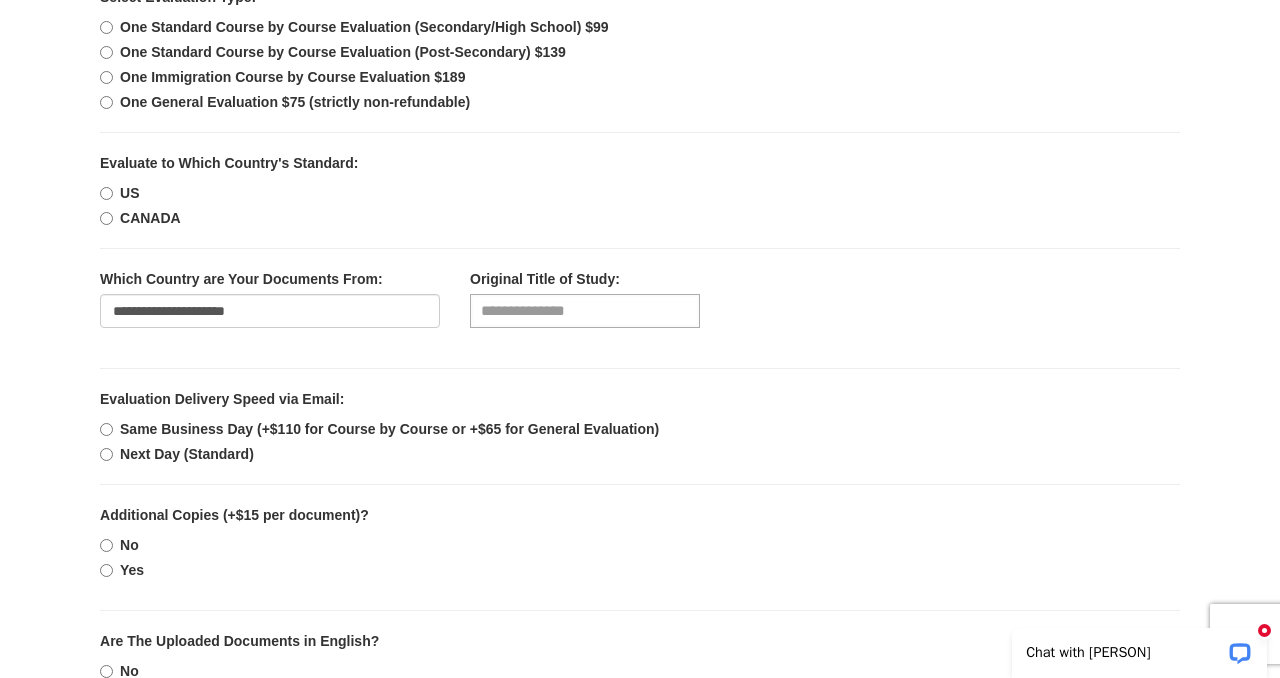 scroll, scrollTop: 1087, scrollLeft: 0, axis: vertical 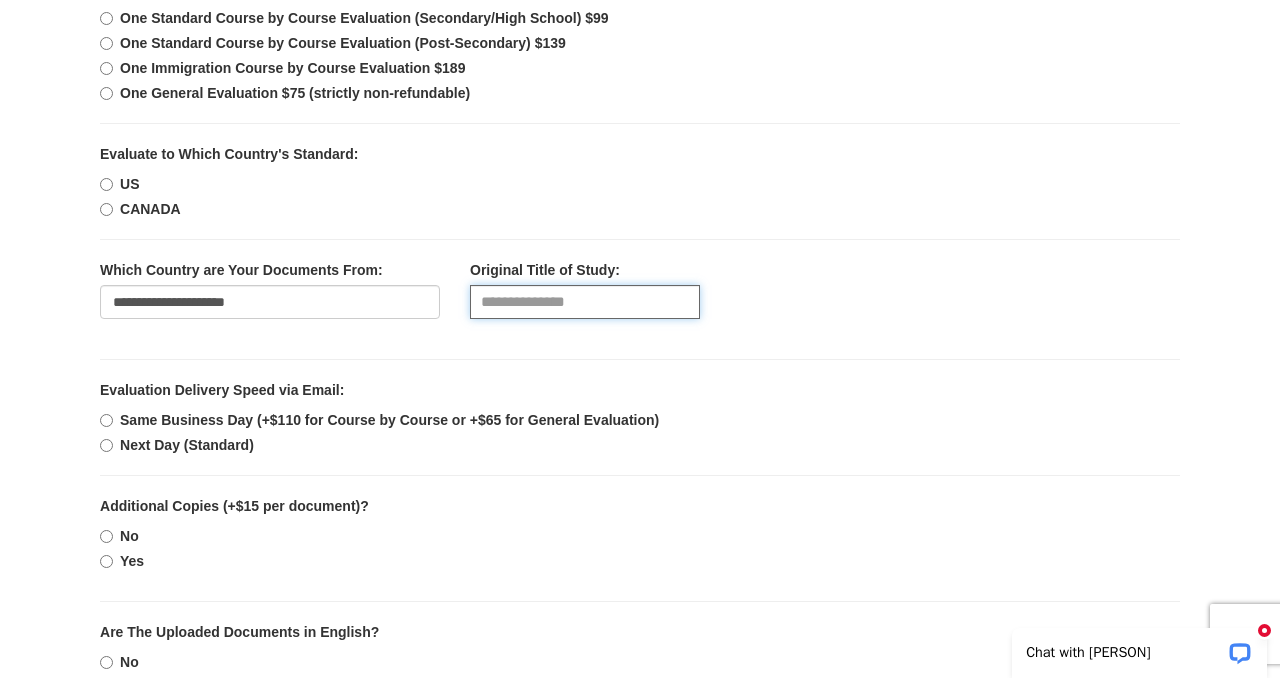 click at bounding box center (585, 302) 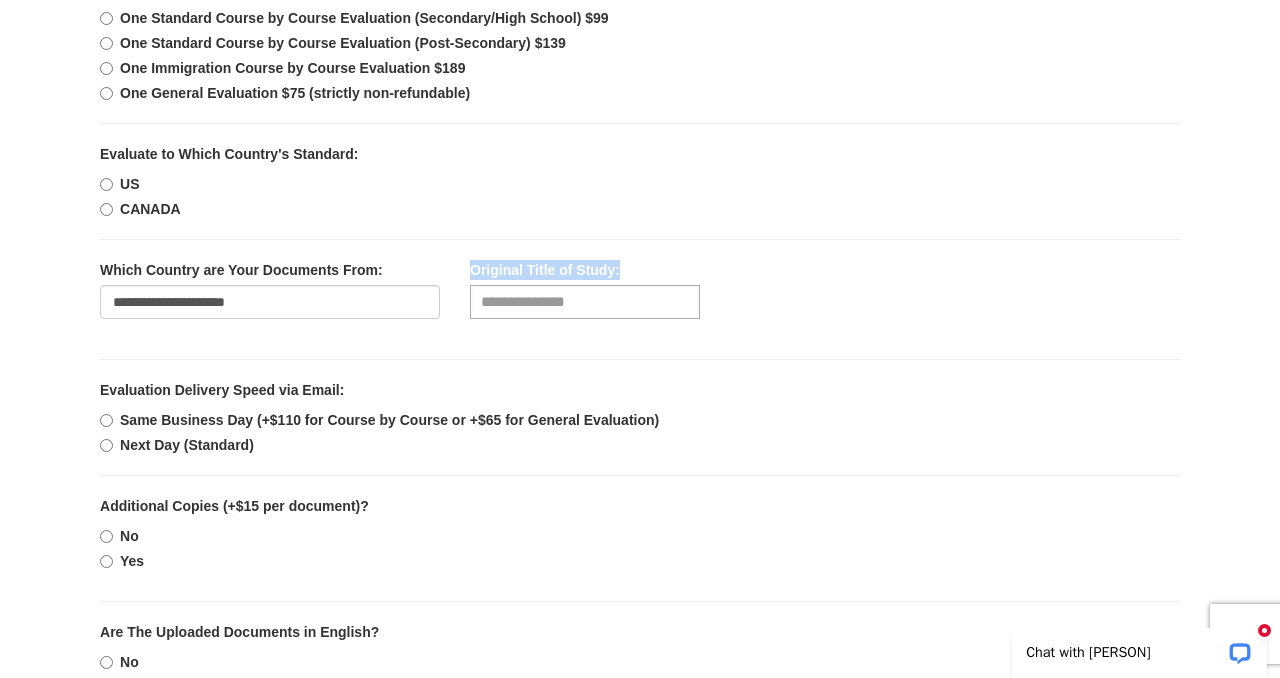 drag, startPoint x: 466, startPoint y: 271, endPoint x: 622, endPoint y: 264, distance: 156.15697 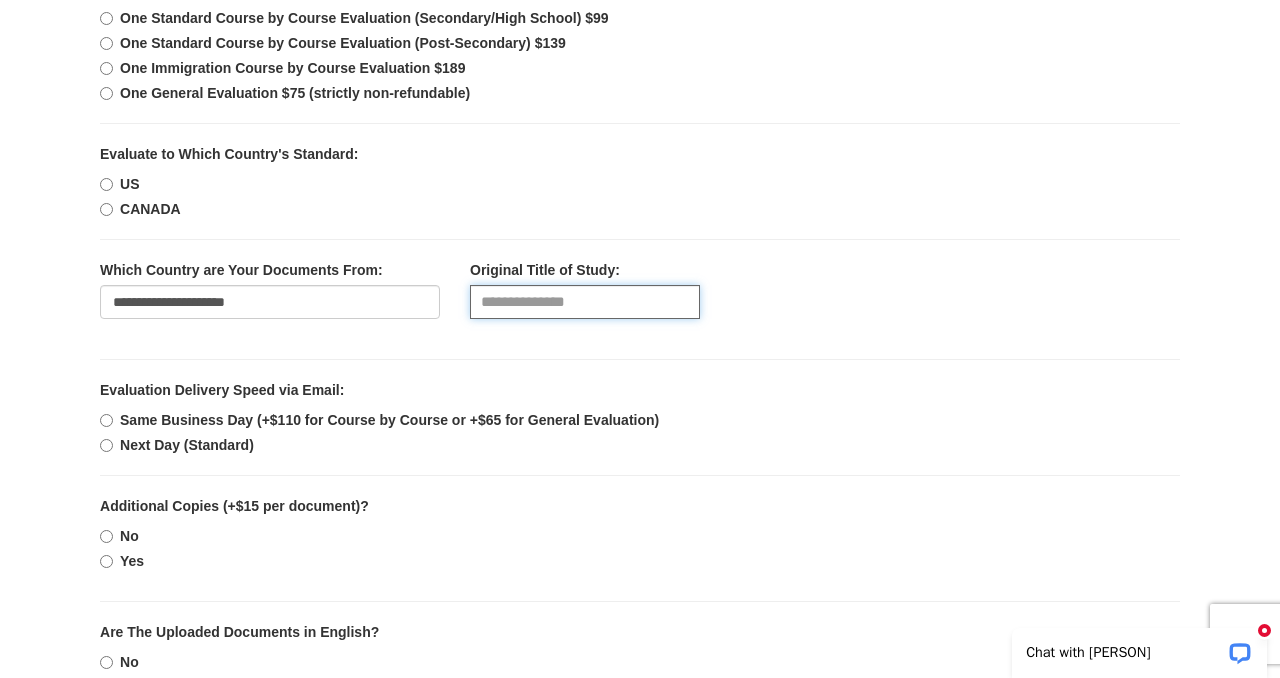 click at bounding box center (585, 302) 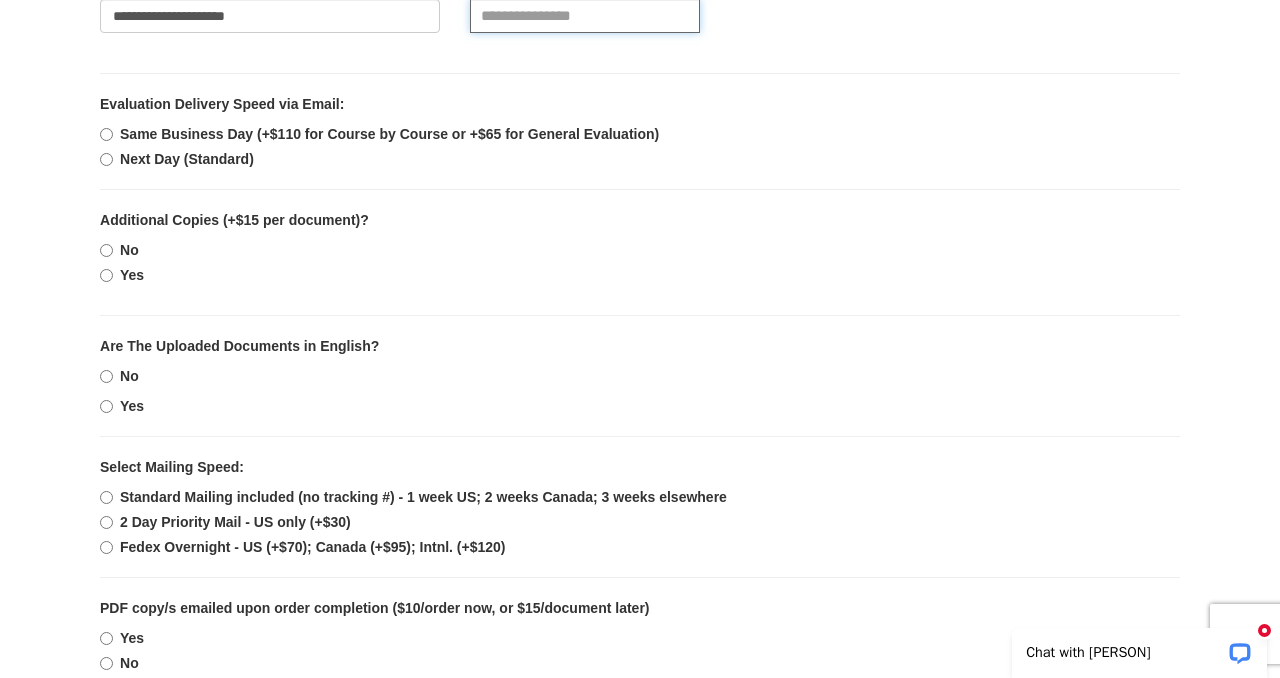 scroll, scrollTop: 1387, scrollLeft: 0, axis: vertical 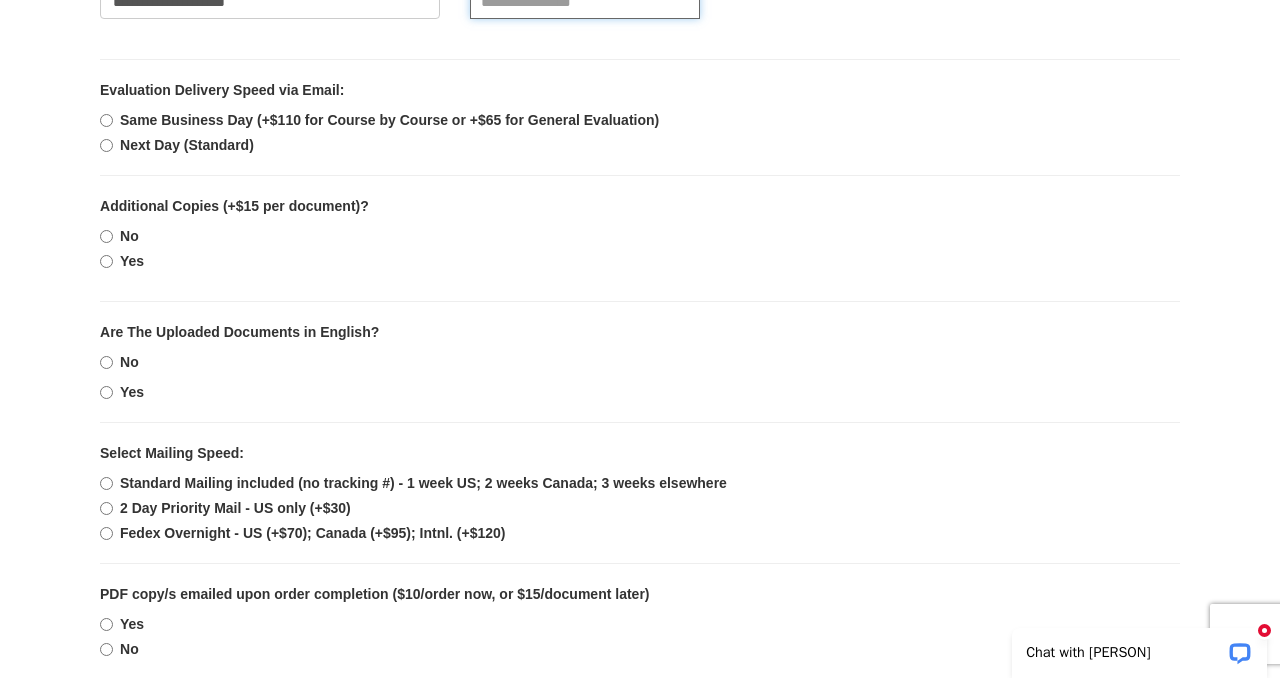 type on "**********" 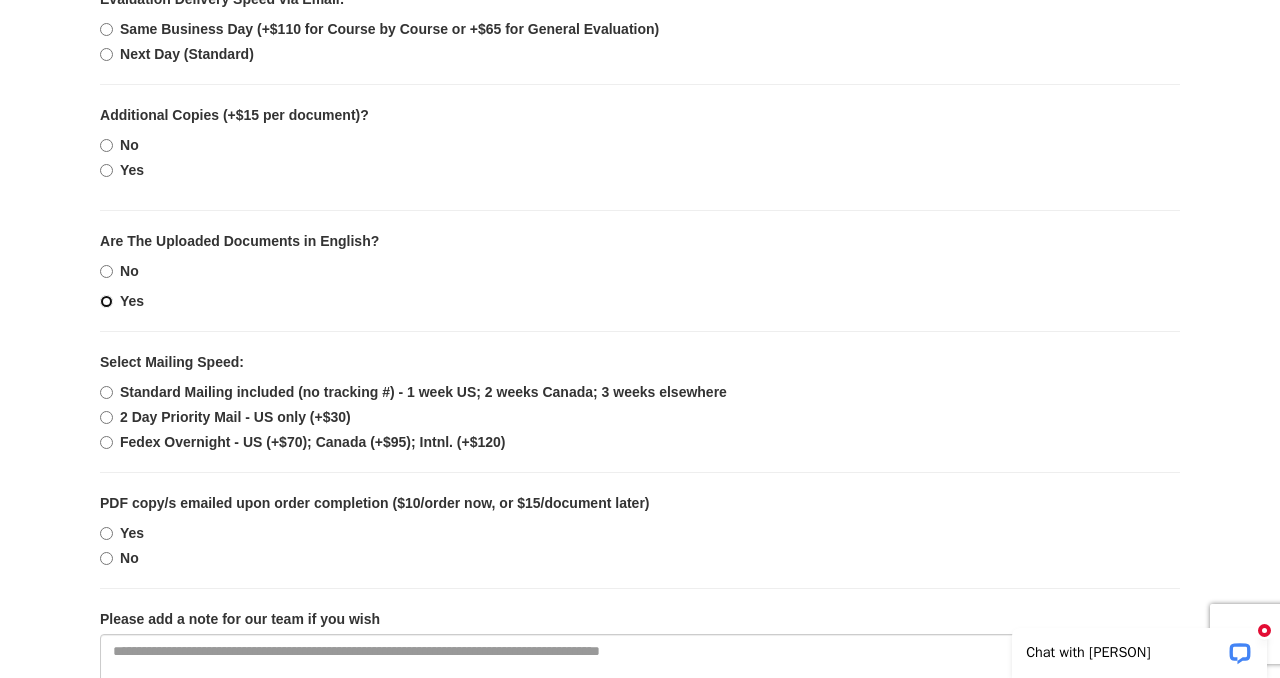scroll, scrollTop: 1490, scrollLeft: 0, axis: vertical 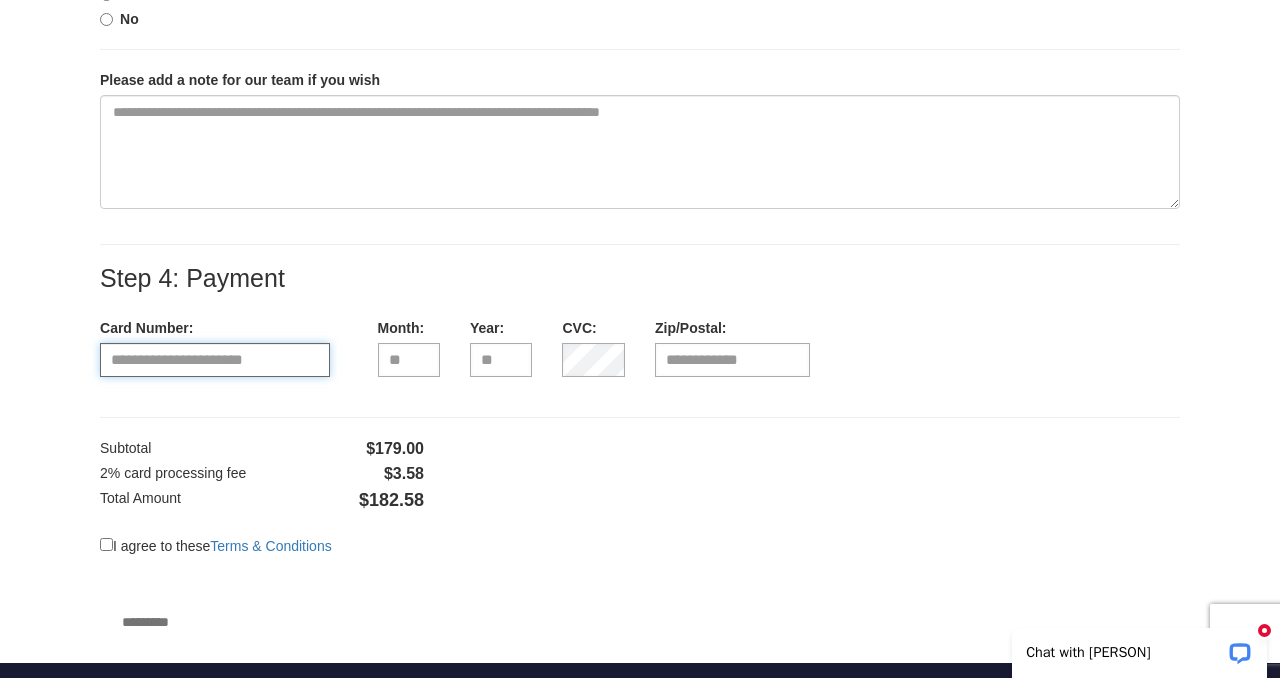 click at bounding box center [215, 360] 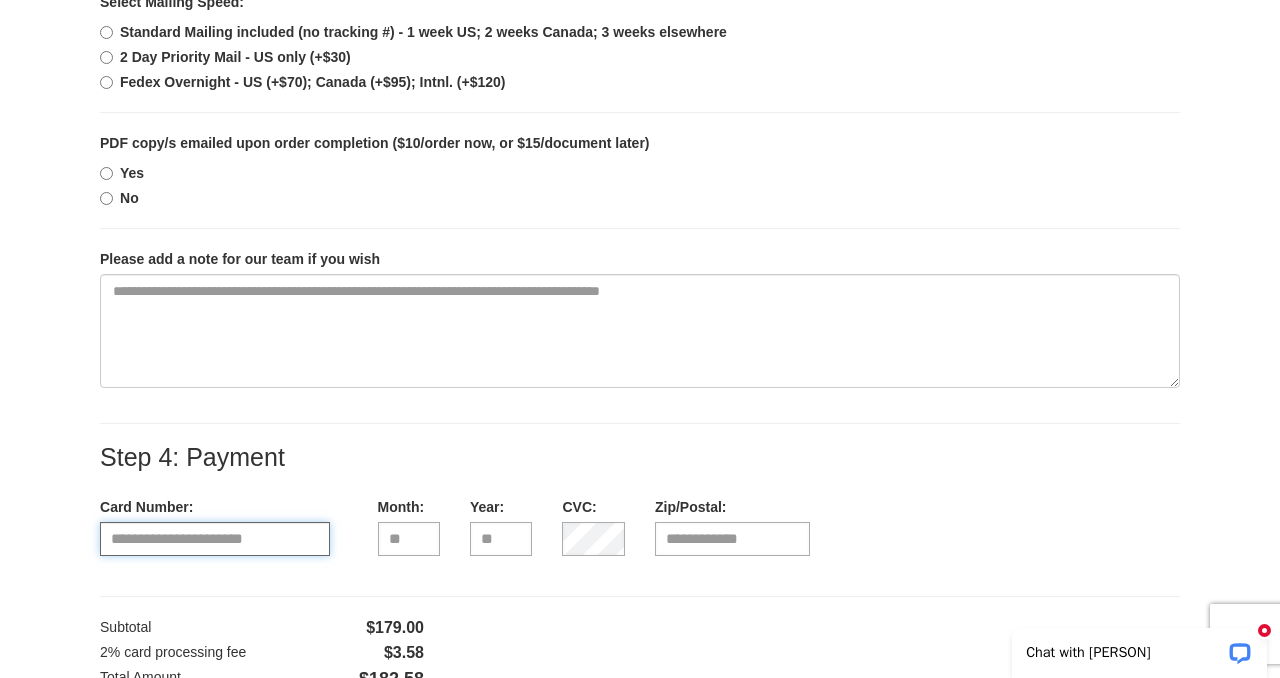 scroll, scrollTop: 1759, scrollLeft: 0, axis: vertical 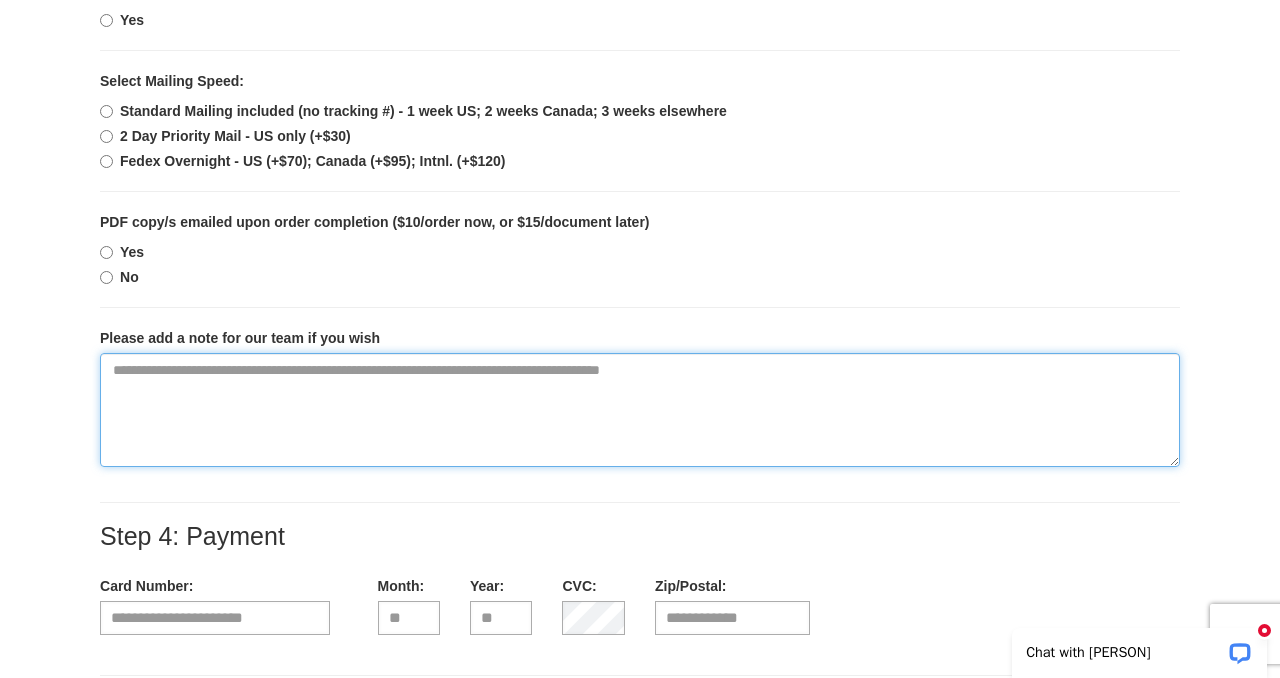 click at bounding box center (640, 410) 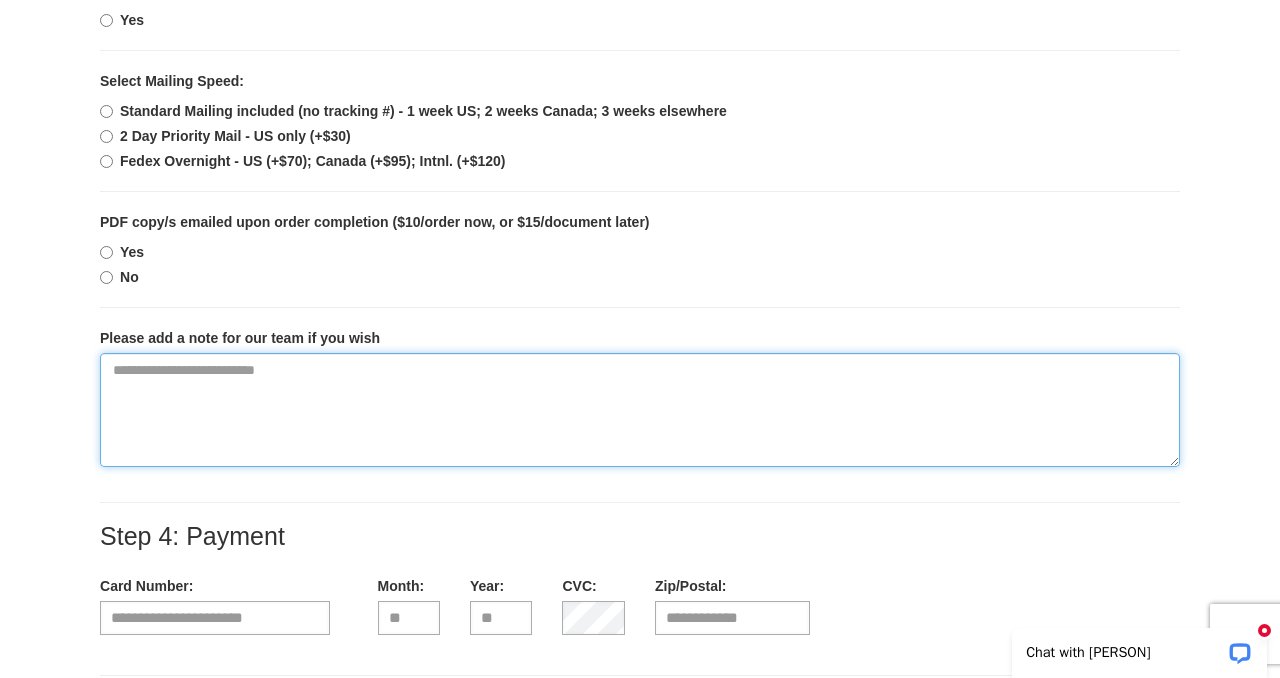 click on "**********" at bounding box center [640, 410] 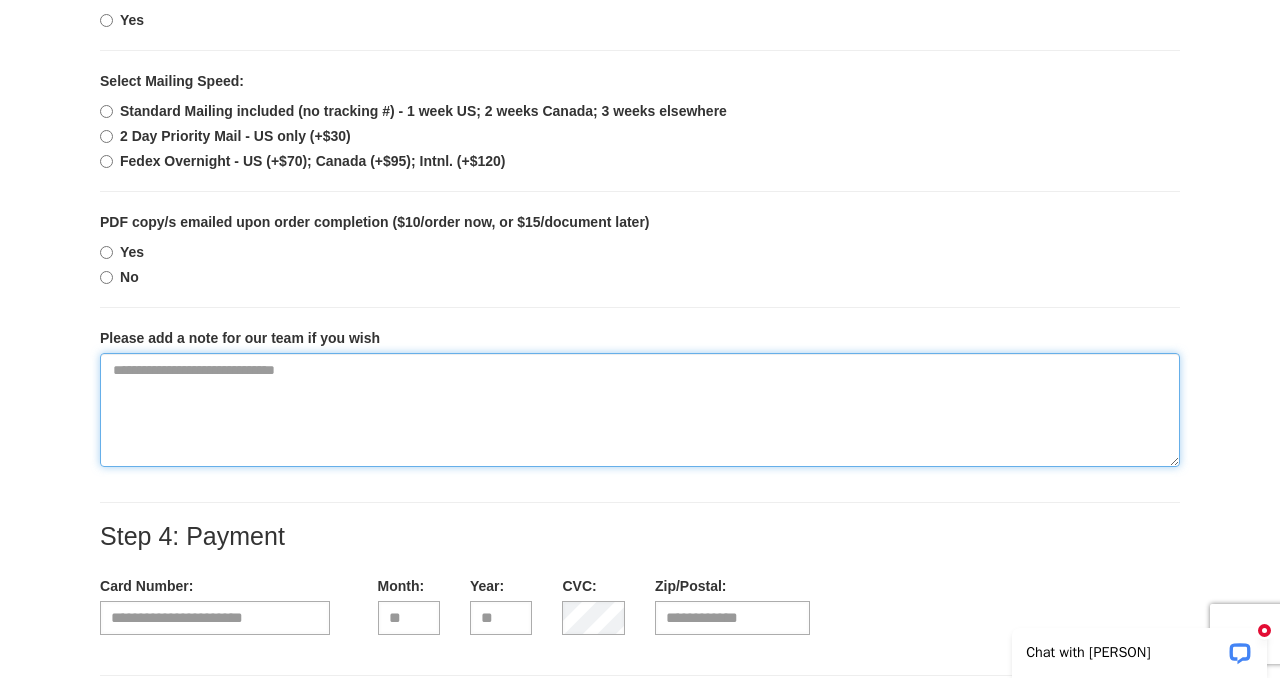 click on "**********" at bounding box center [640, 410] 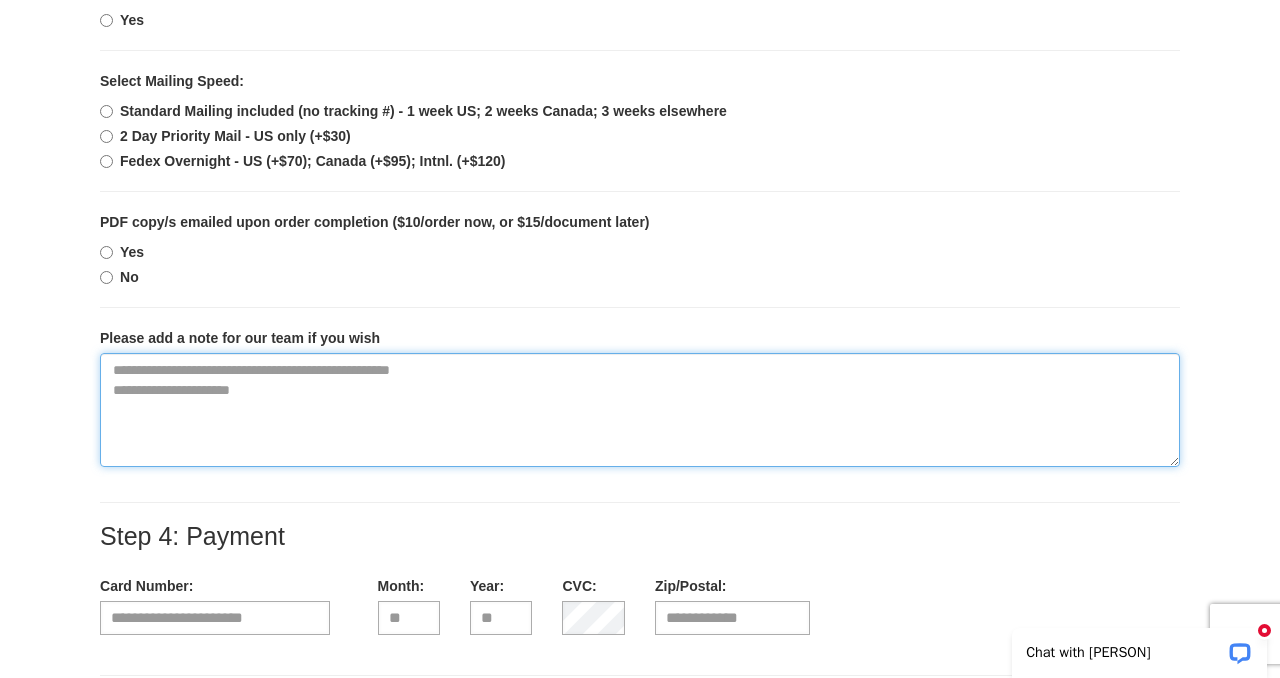 click on "**********" at bounding box center (640, 410) 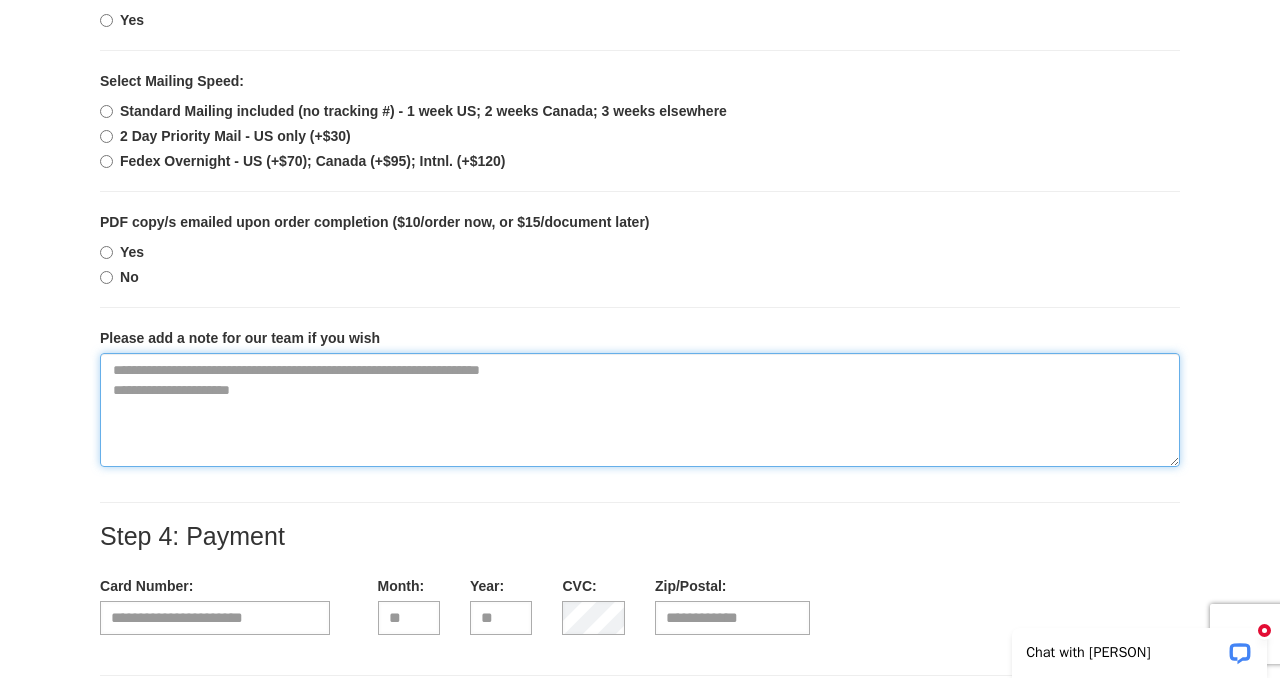 click on "**********" at bounding box center [640, 410] 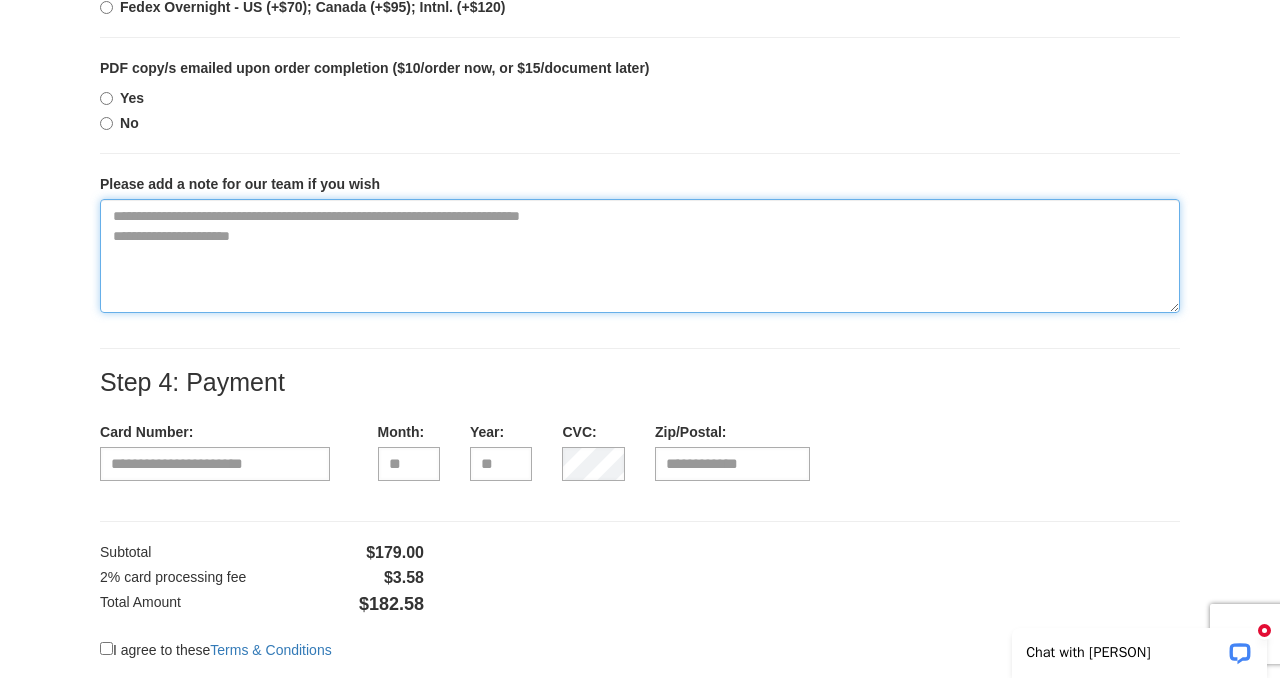 scroll, scrollTop: 1998, scrollLeft: 0, axis: vertical 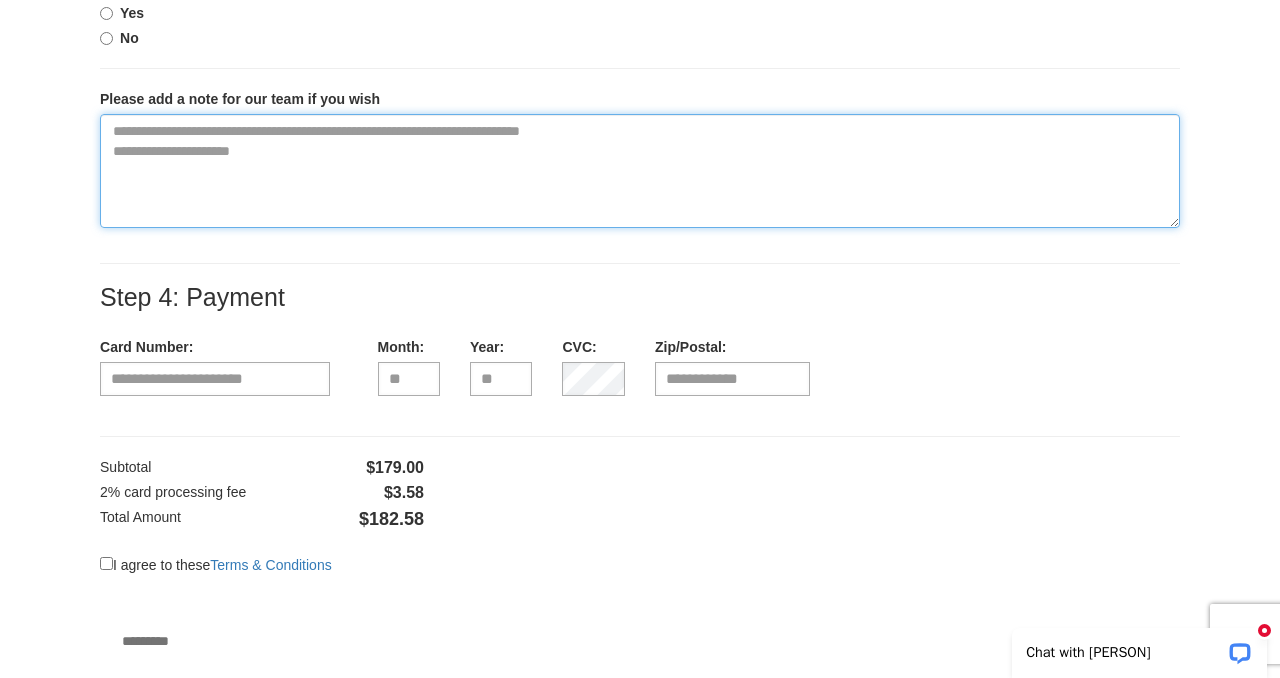 type on "**********" 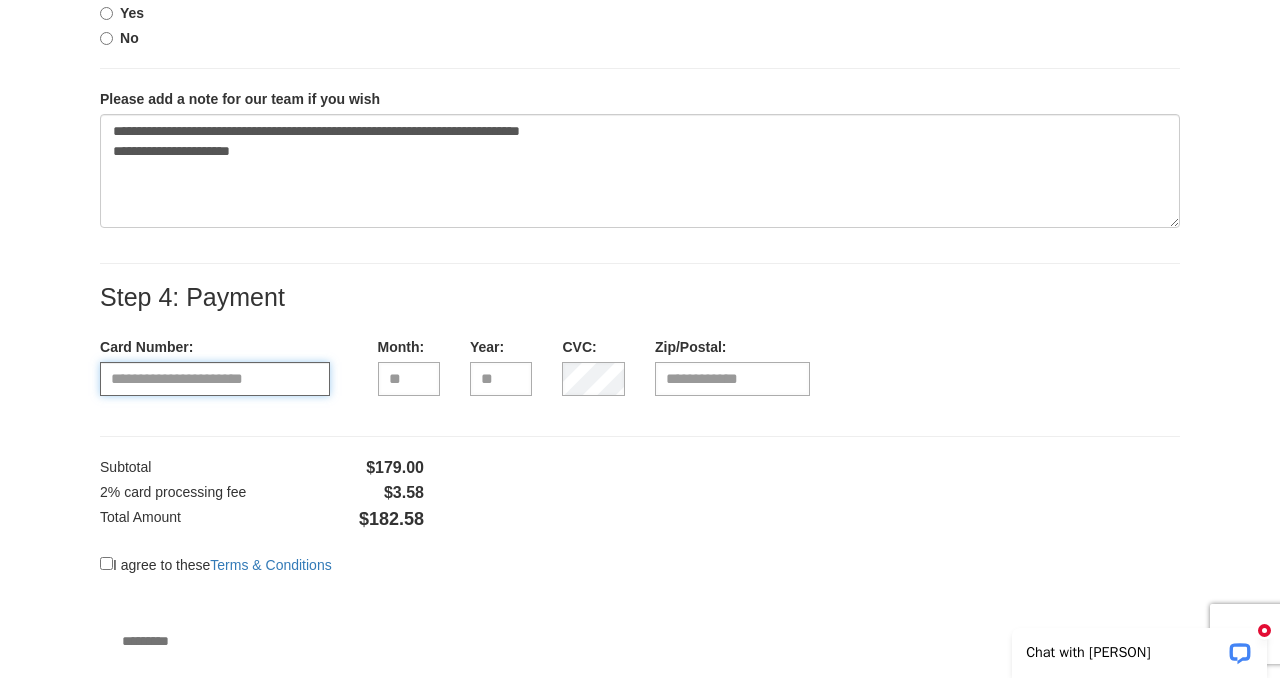click at bounding box center [215, 379] 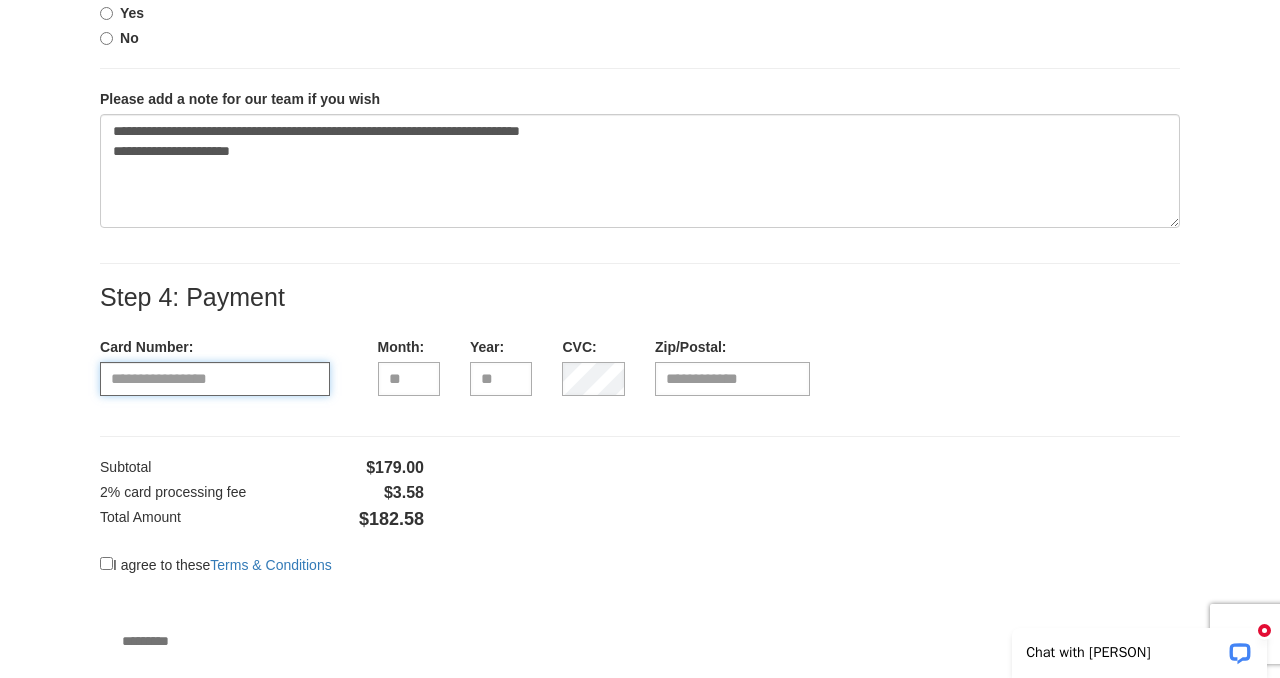 type on "**********" 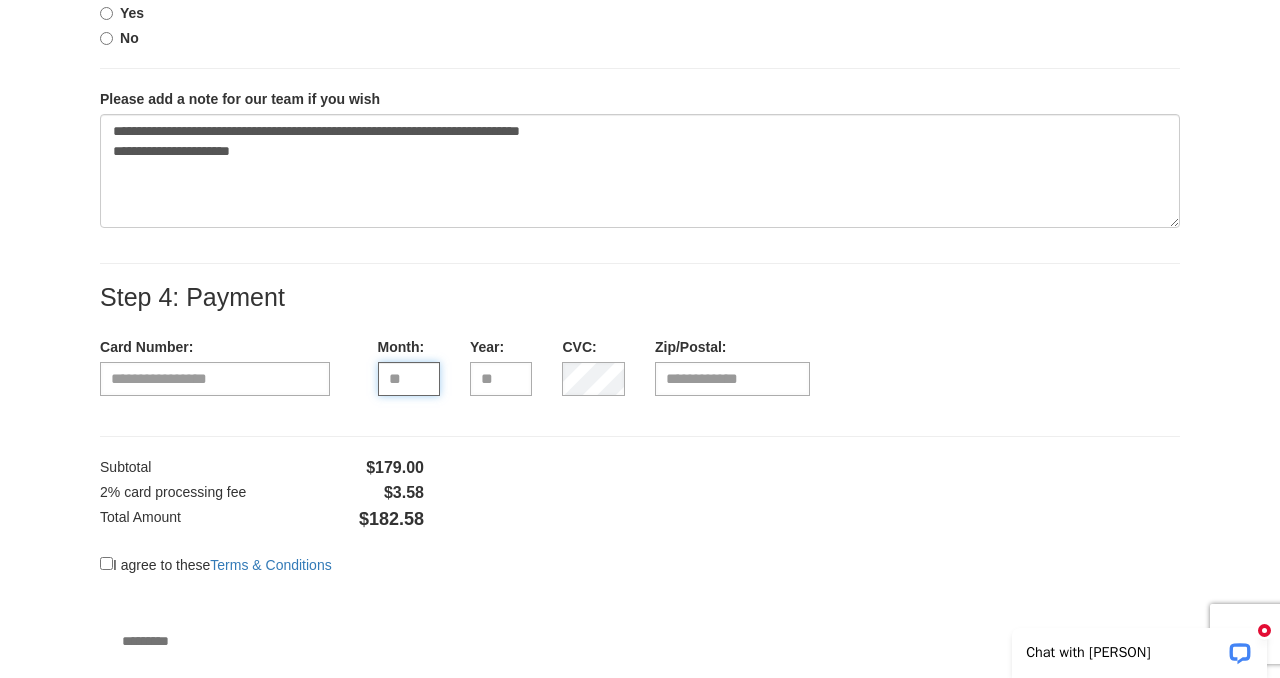 click at bounding box center (409, 379) 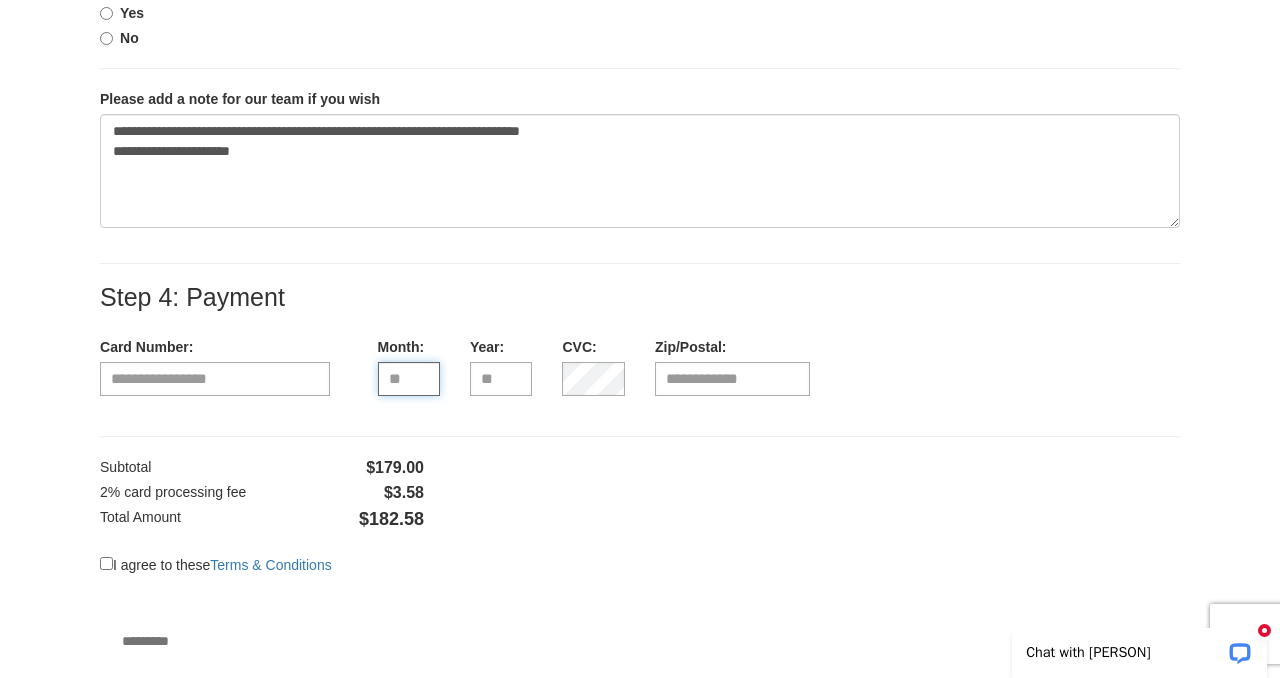 type on "**" 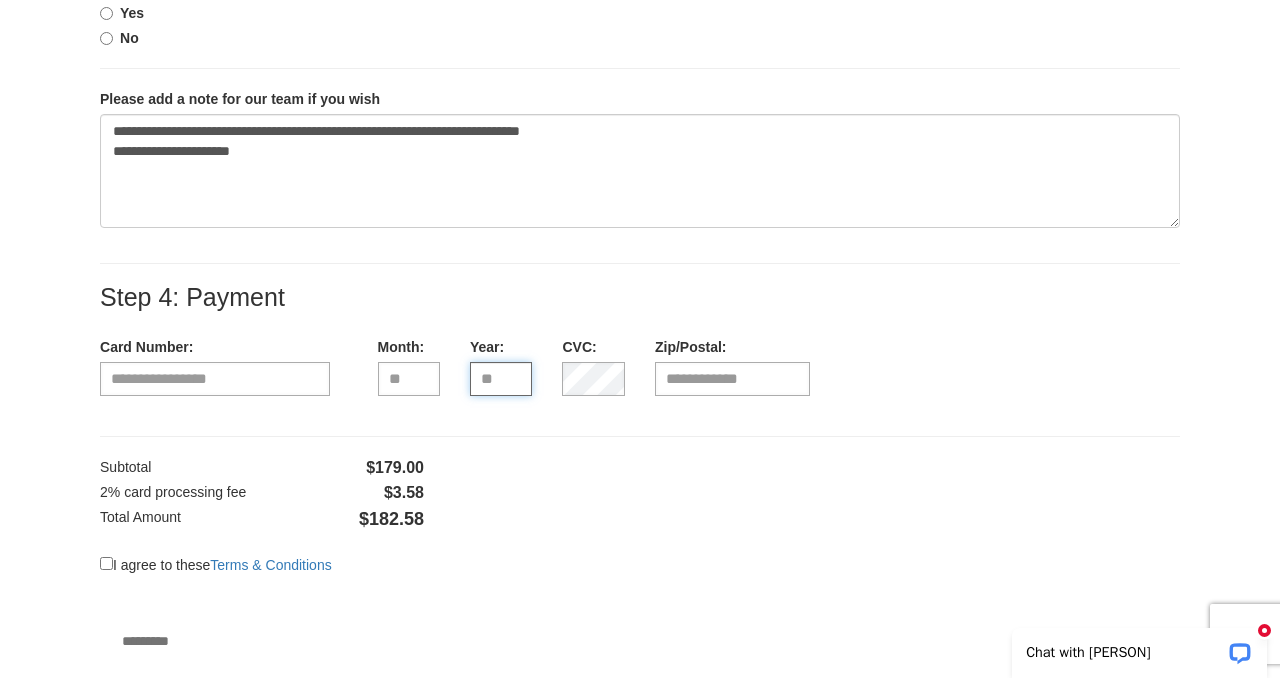 click at bounding box center [501, 379] 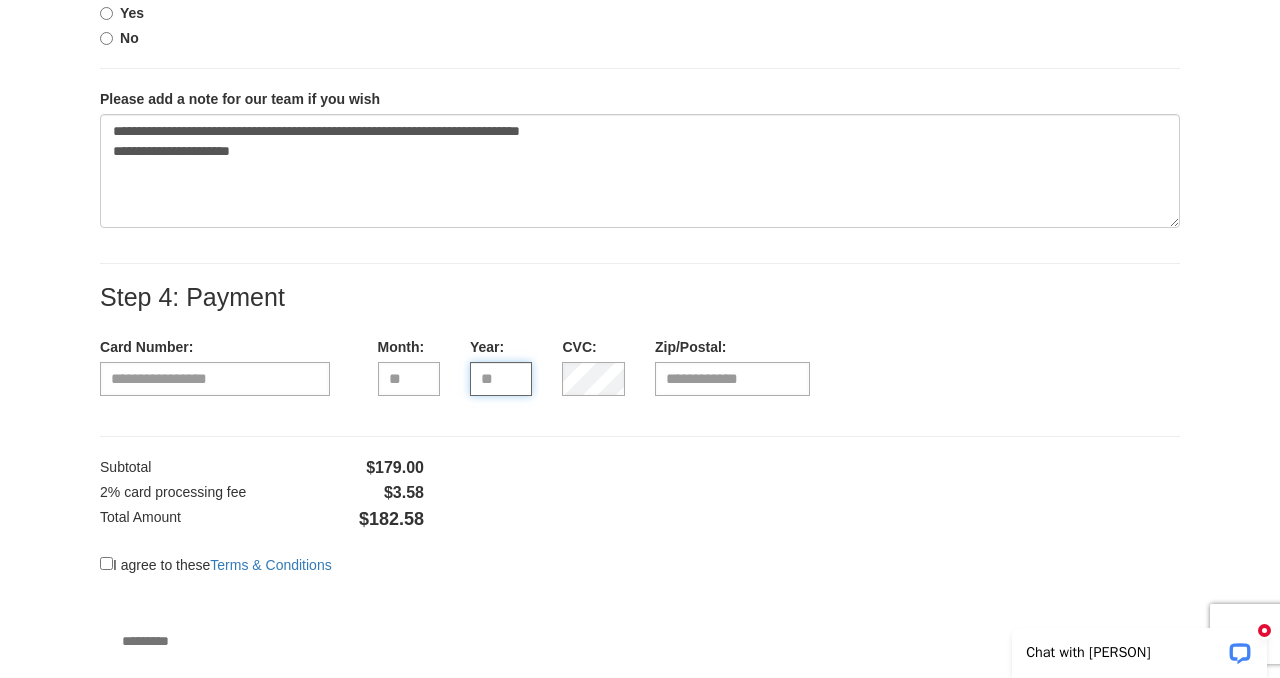 type on "**" 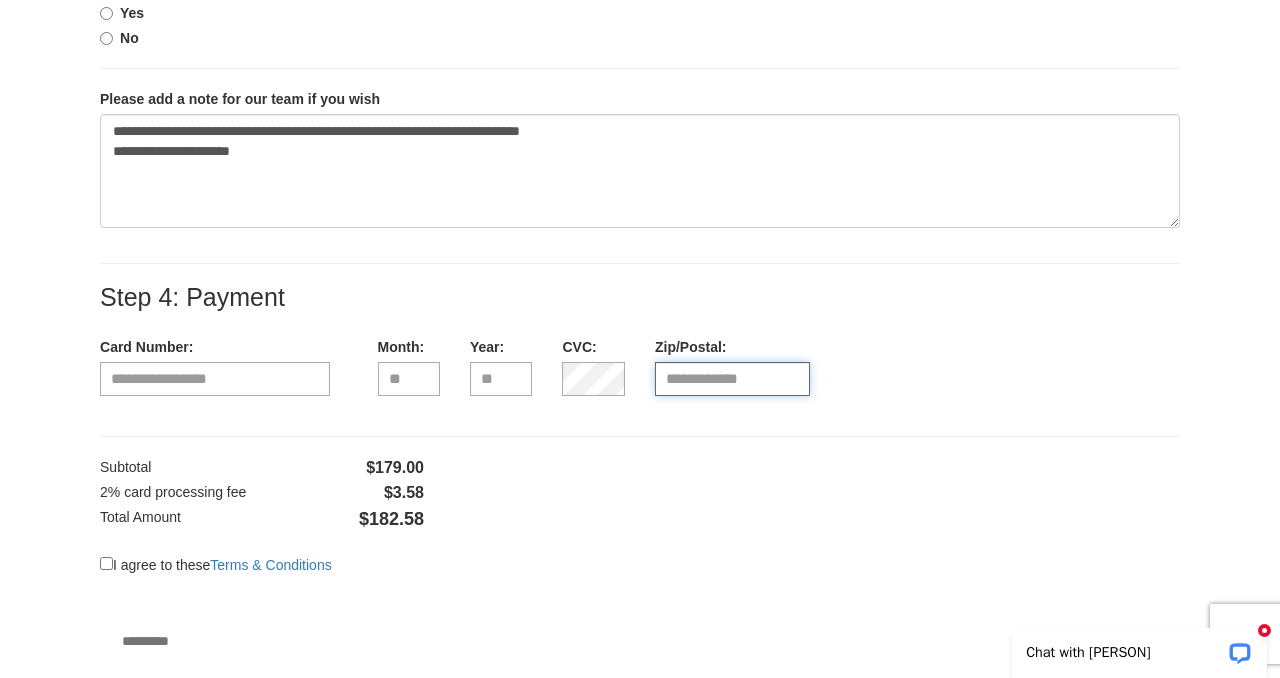 click at bounding box center (732, 379) 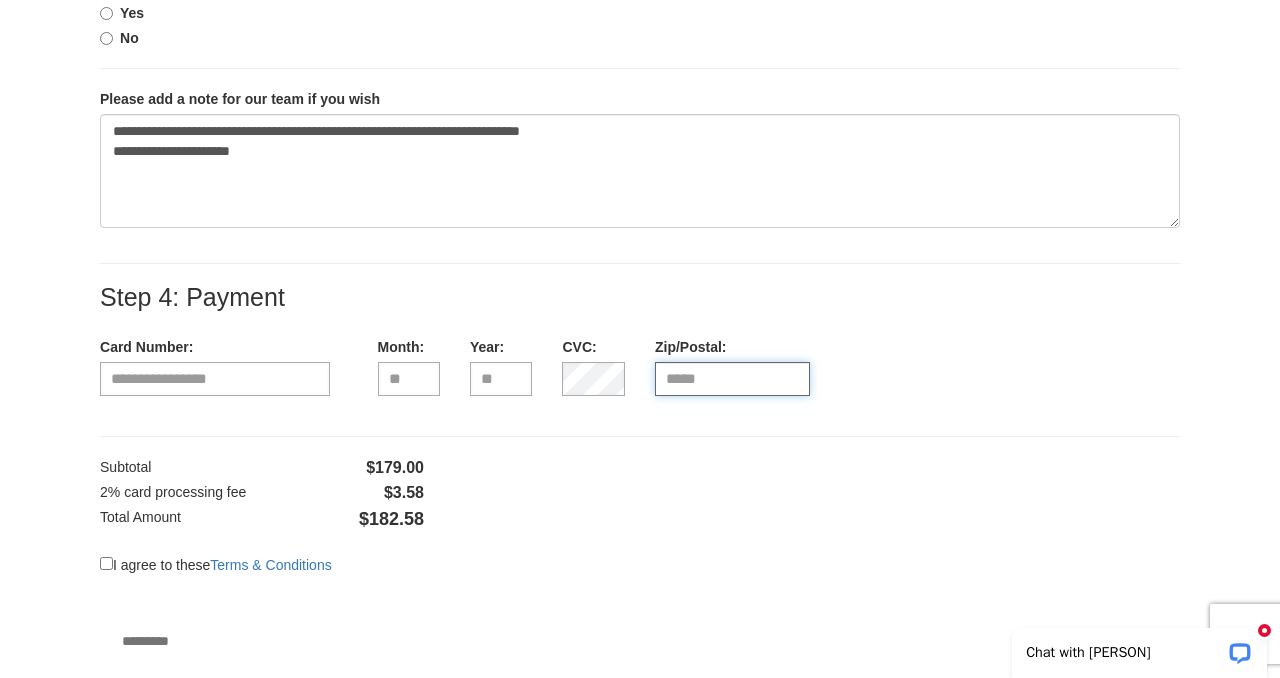 type on "*****" 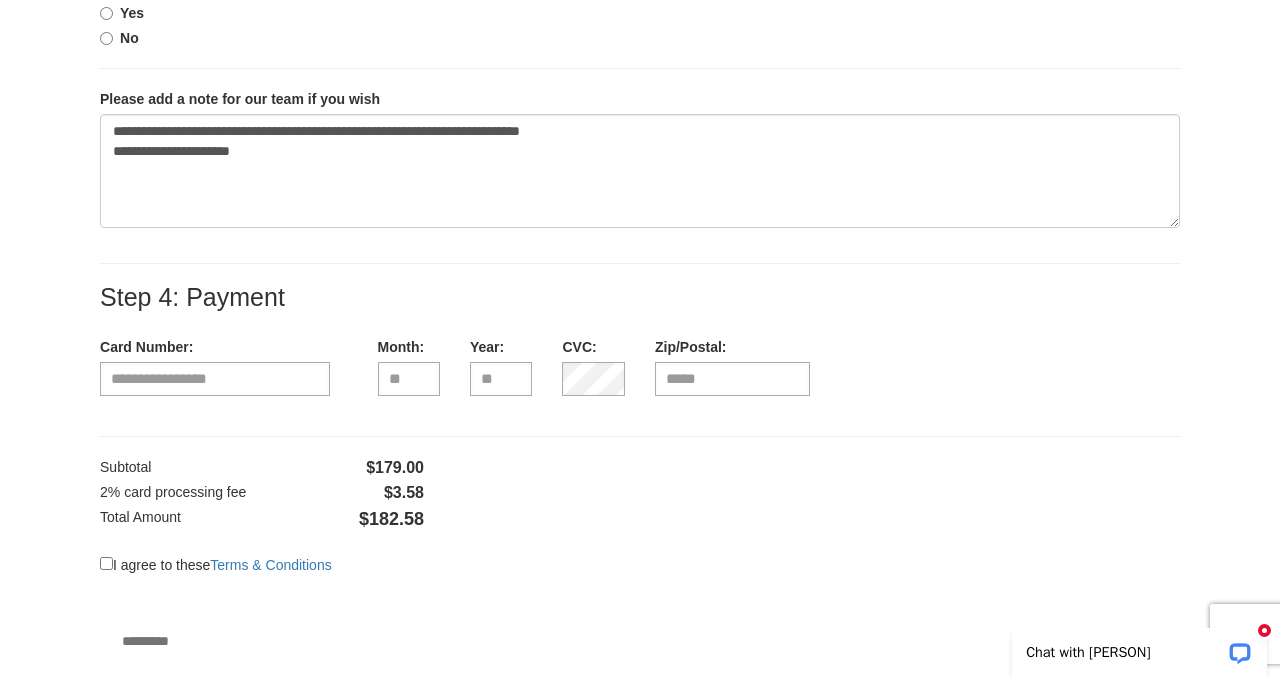 click on "**********" at bounding box center [640, 376] 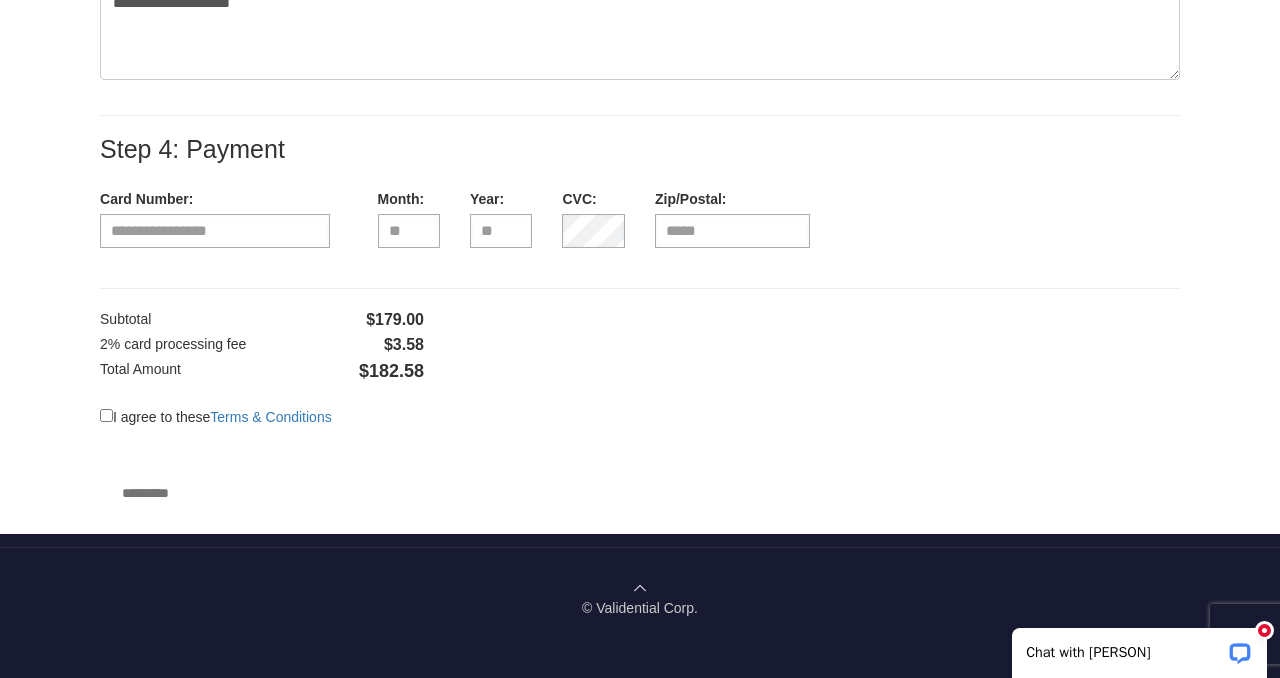 scroll, scrollTop: 2157, scrollLeft: 0, axis: vertical 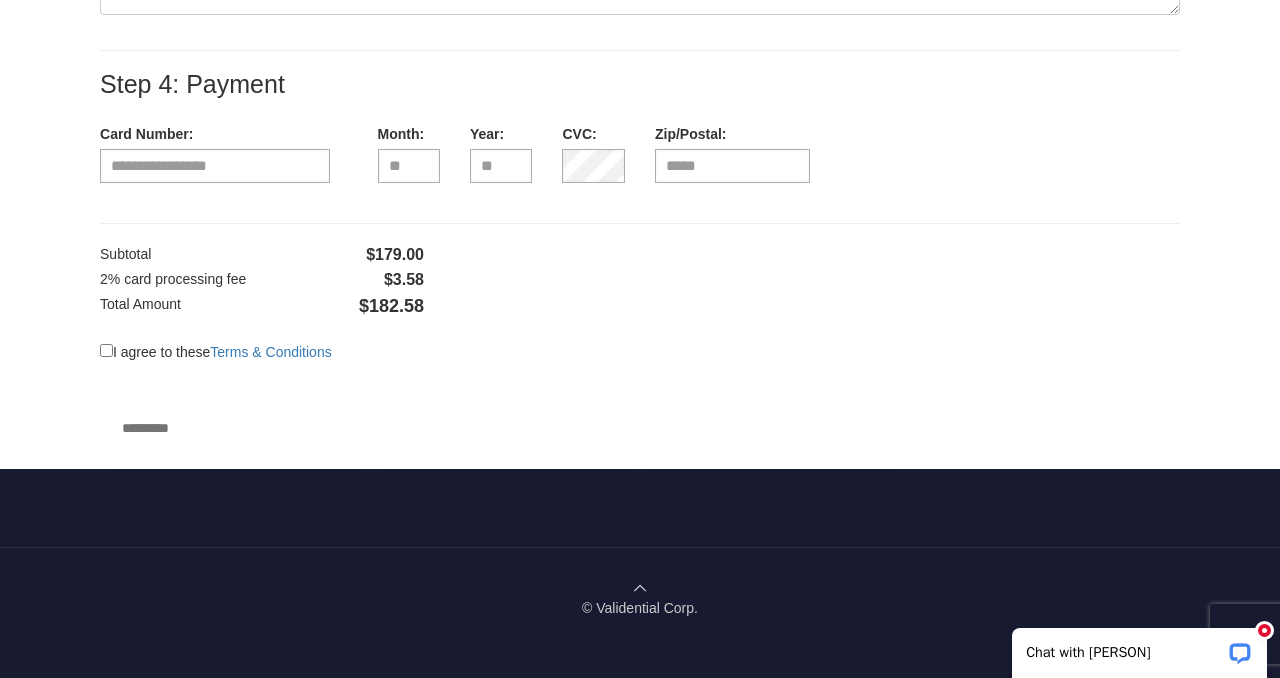 click on "I agree to these  Terms & Conditions
*********" at bounding box center [362, 387] 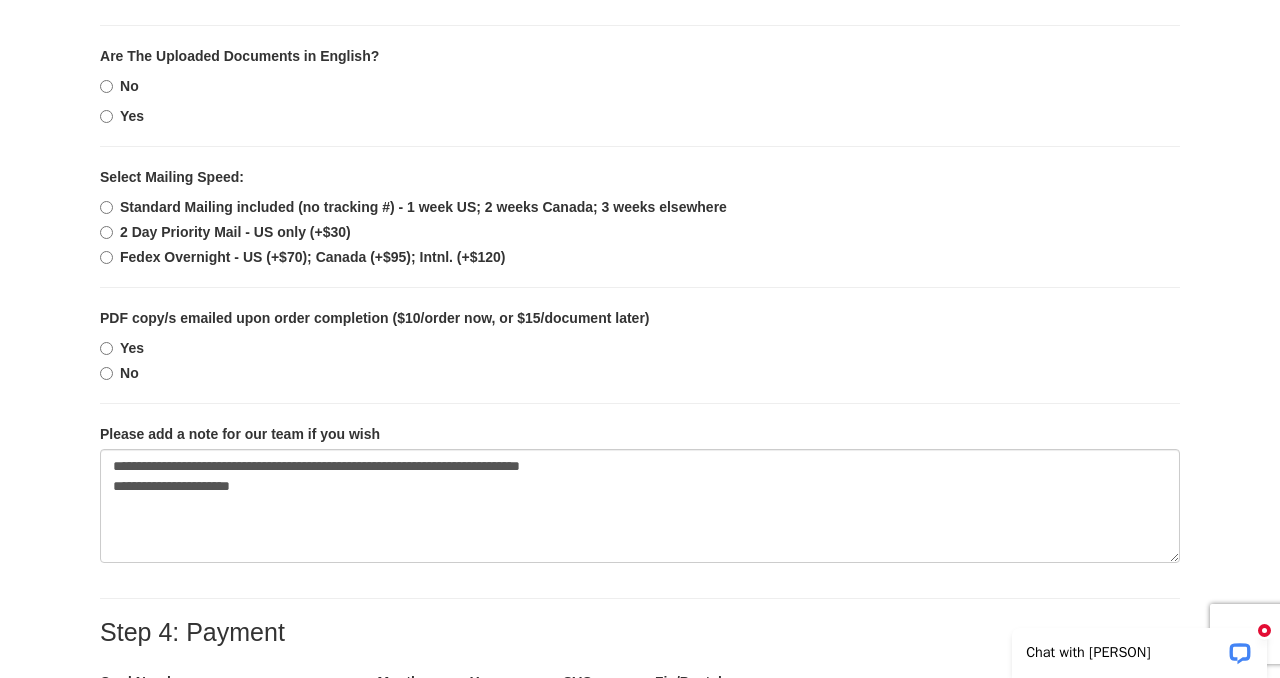 scroll, scrollTop: 1670, scrollLeft: 0, axis: vertical 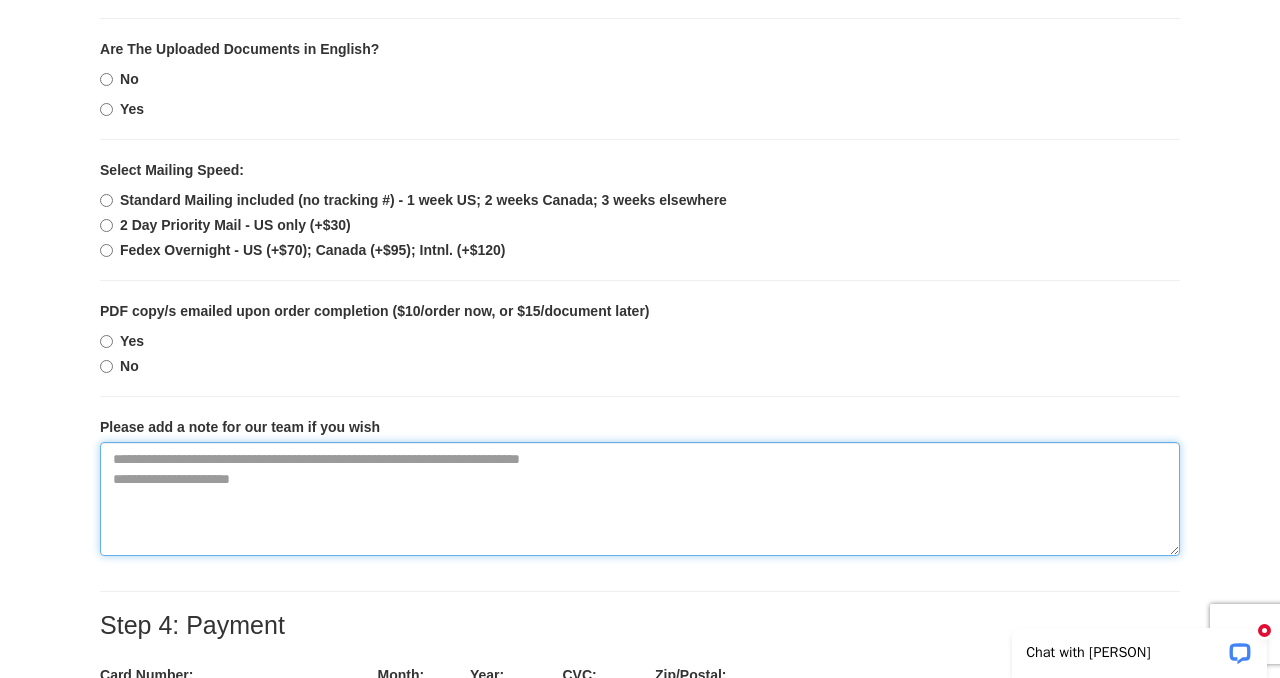 click on "**********" at bounding box center (640, 499) 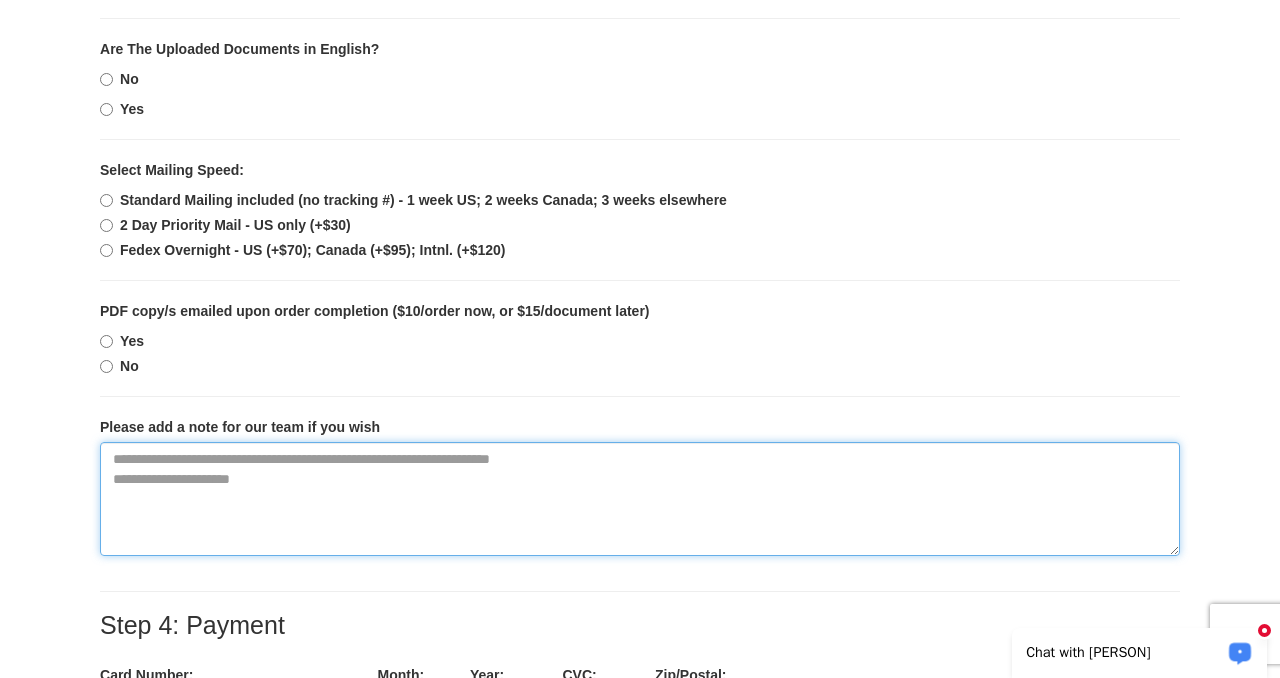 type on "**********" 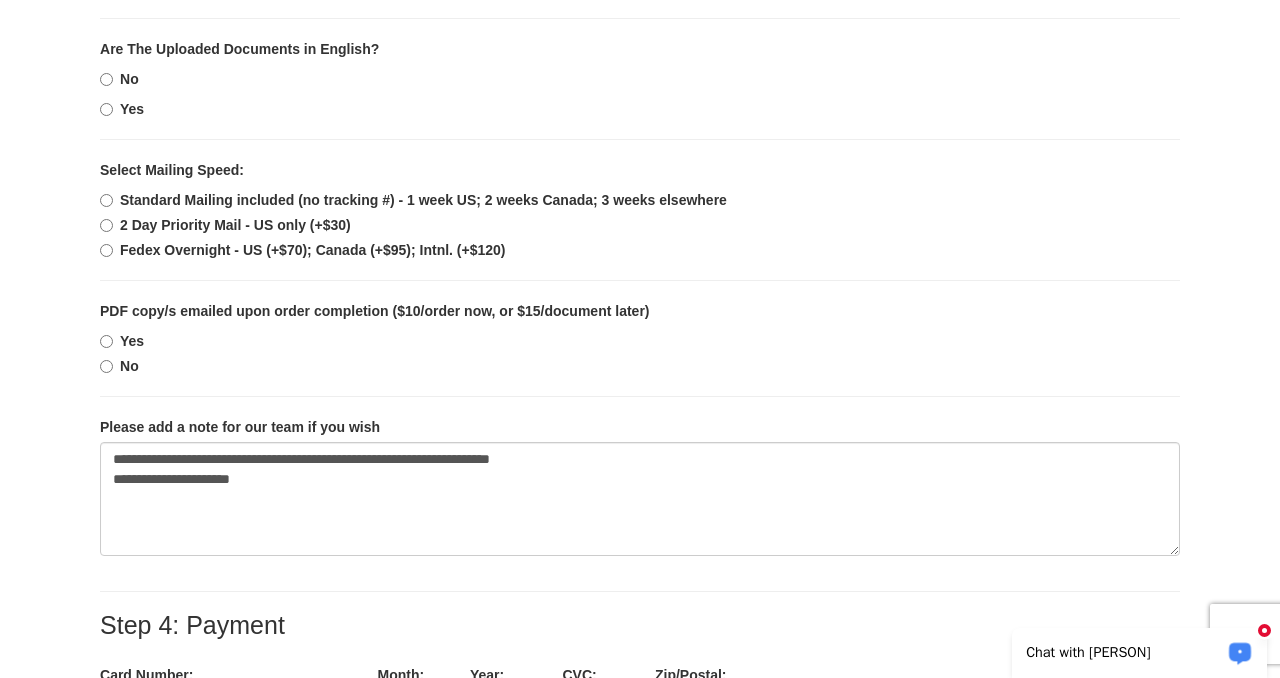 click on "Chat with [PERSON]" at bounding box center [1139, 653] 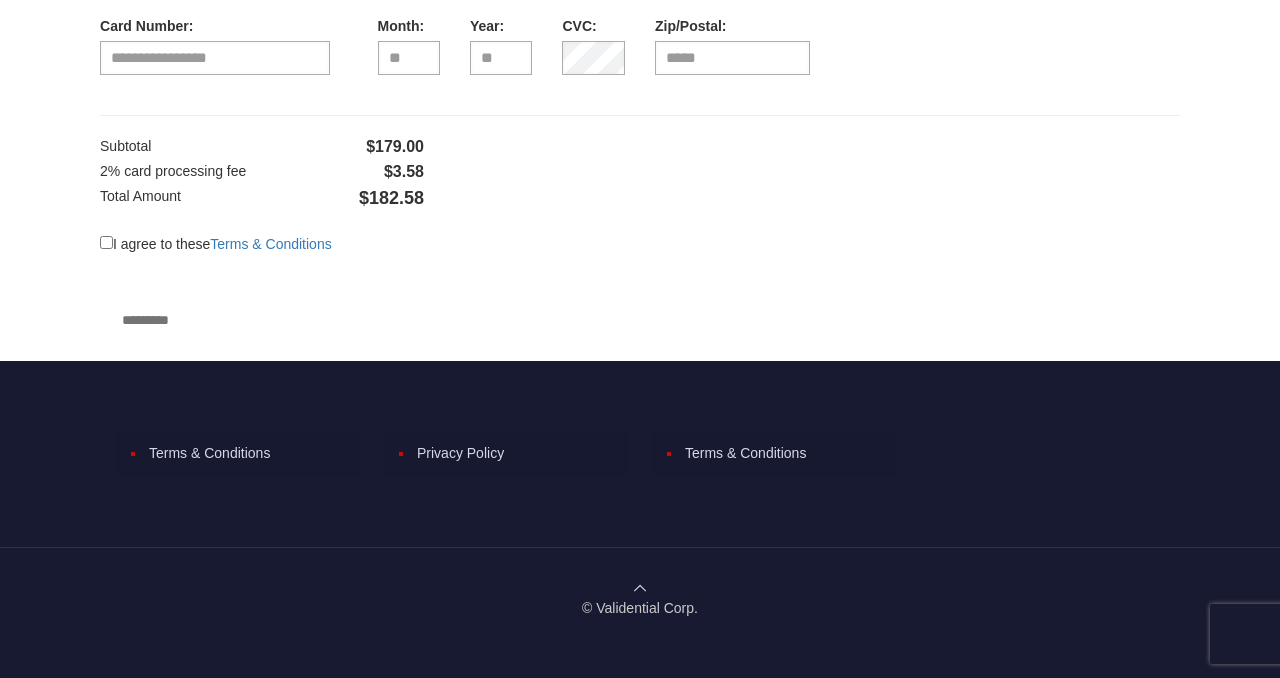 scroll, scrollTop: 2316, scrollLeft: 0, axis: vertical 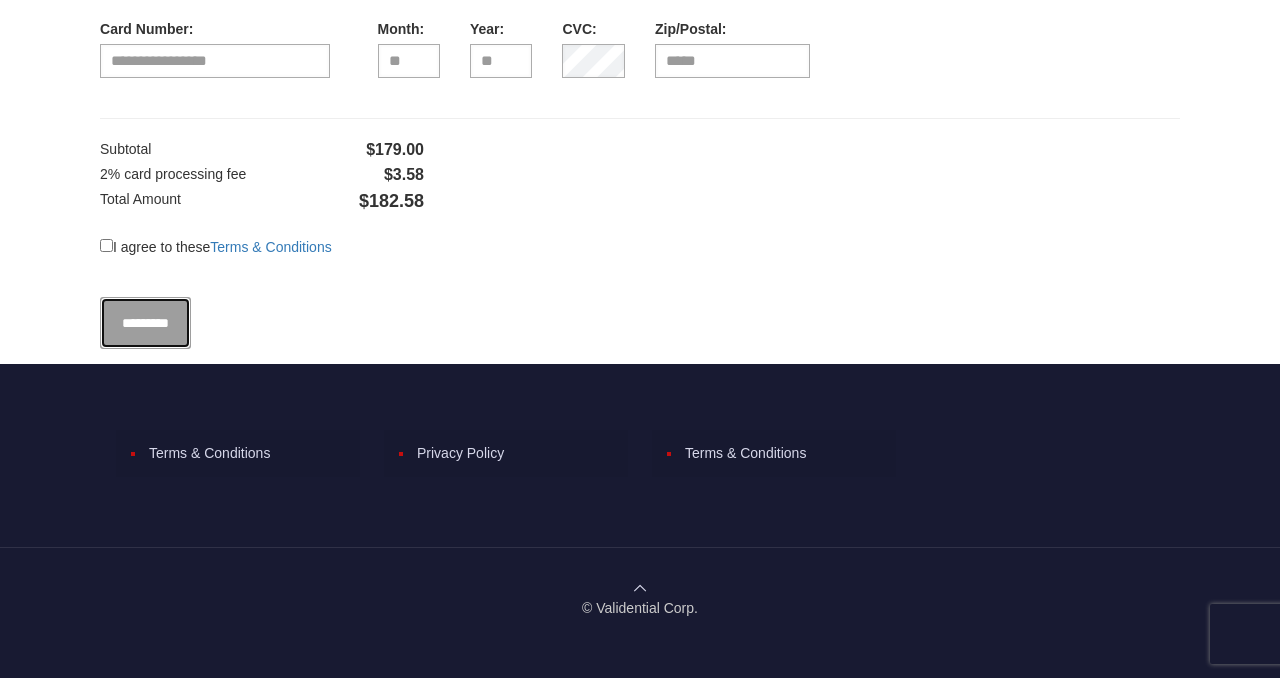 click on "*********" at bounding box center [145, 323] 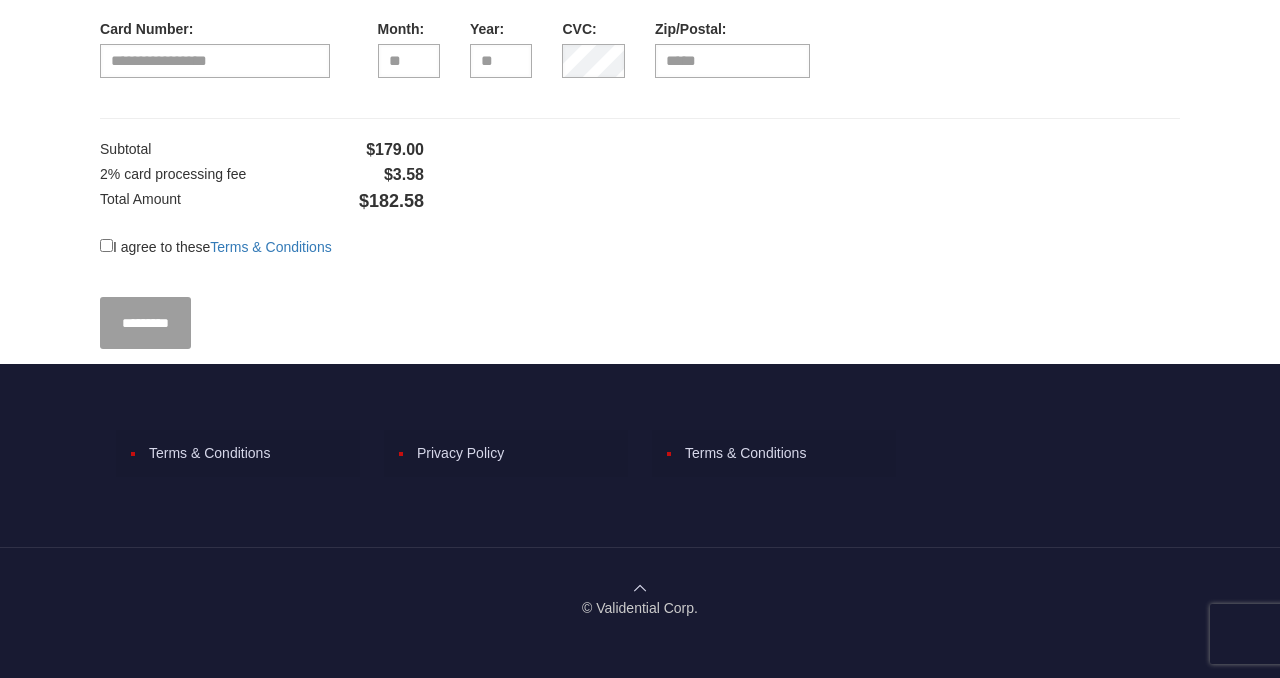 type on "**********" 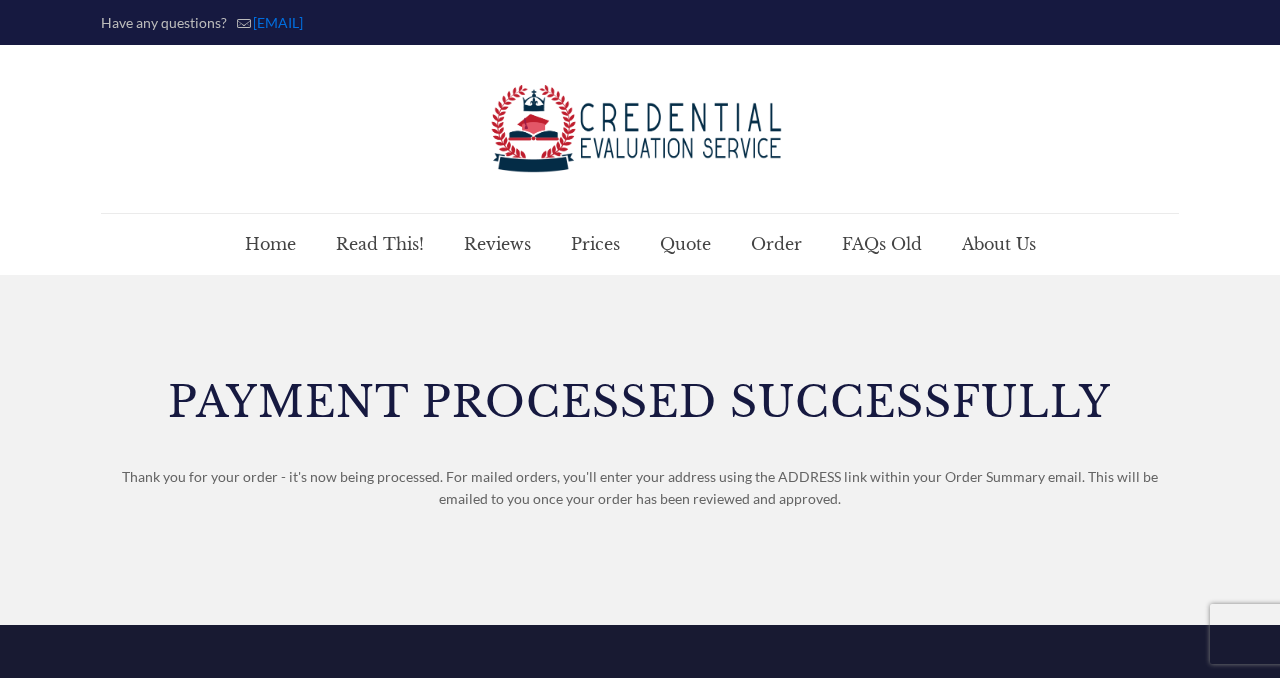 scroll, scrollTop: 270, scrollLeft: 0, axis: vertical 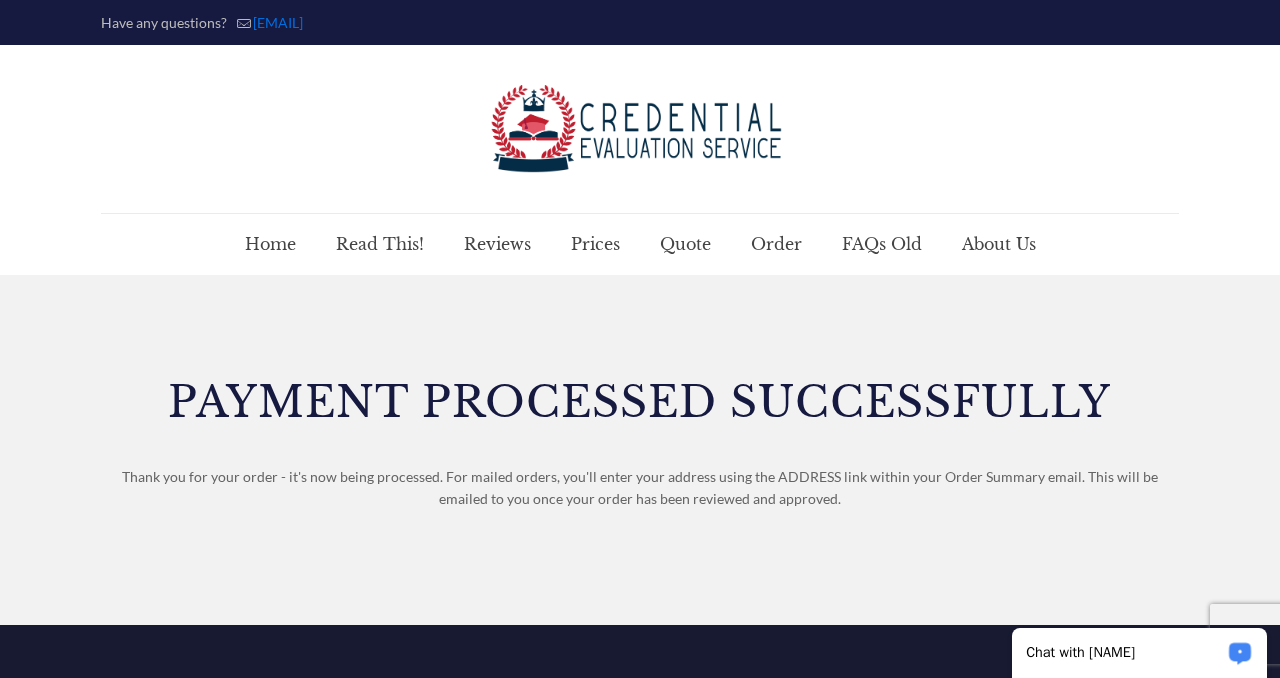 click on "Chat with [NAME]" at bounding box center [1126, 653] 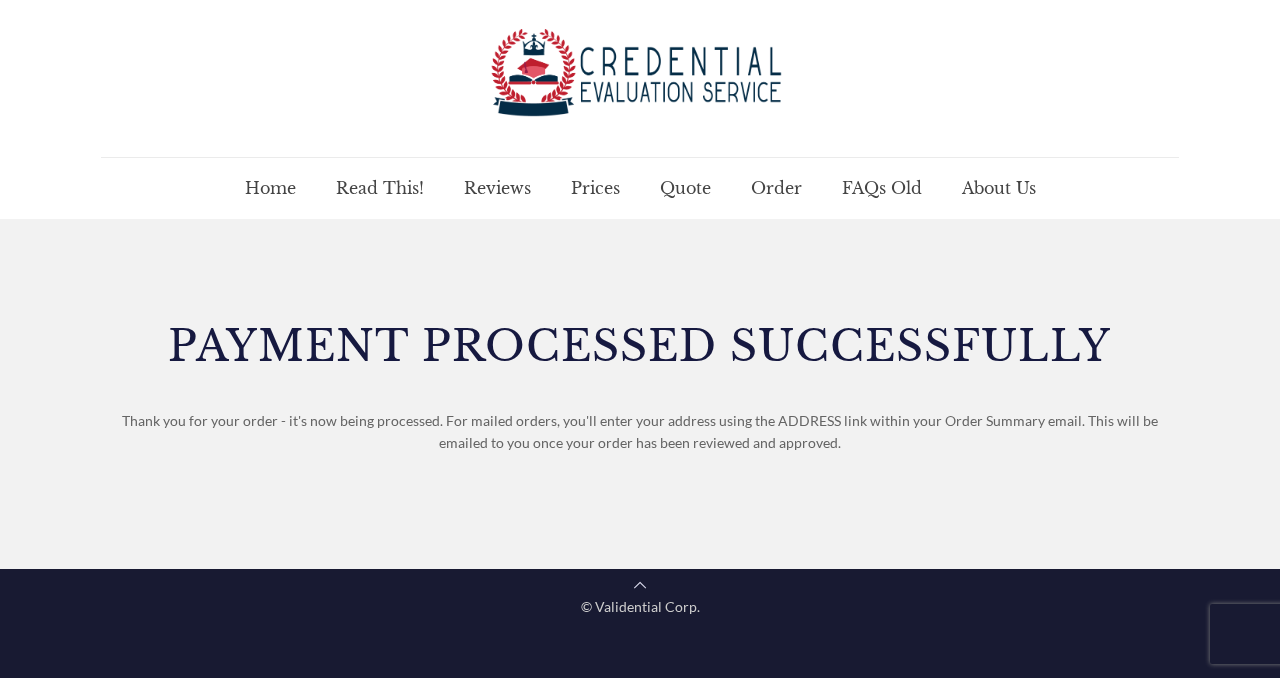 scroll, scrollTop: 0, scrollLeft: 0, axis: both 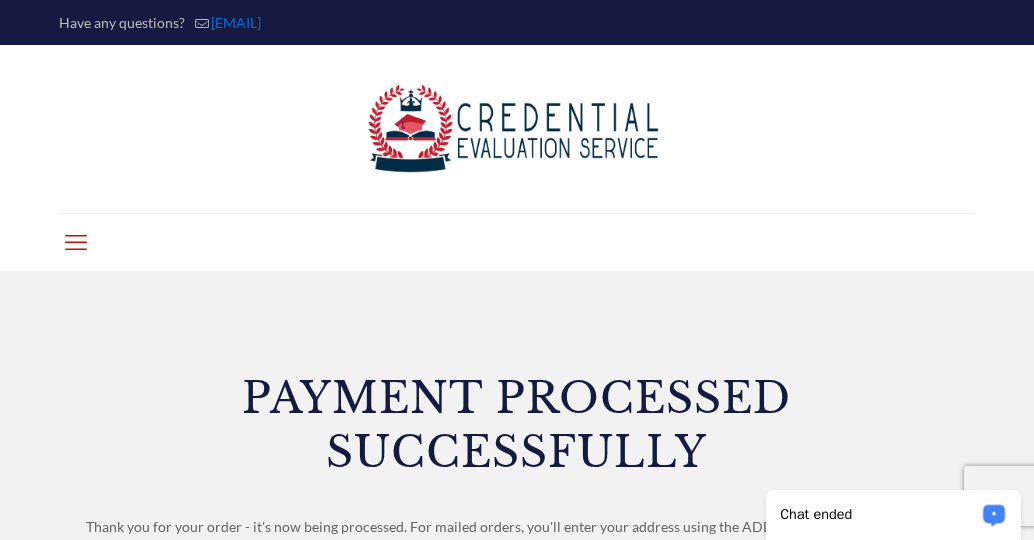 click on "Chat ended" at bounding box center [893, 515] 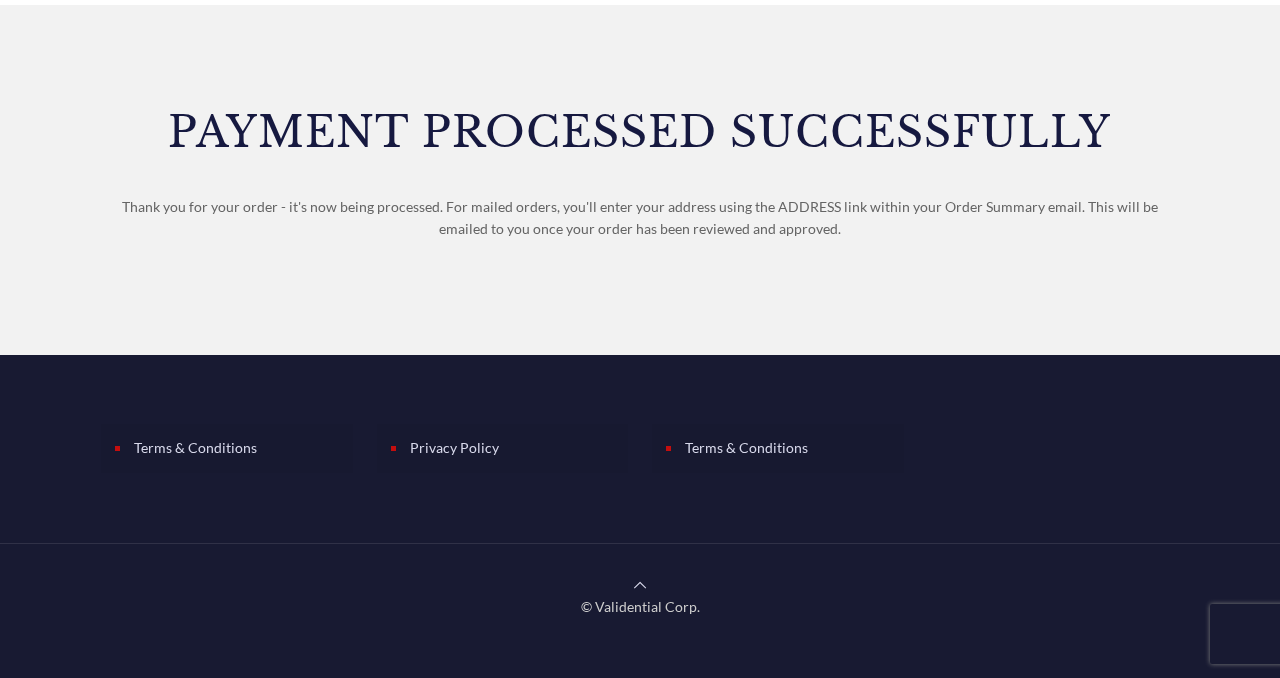 scroll, scrollTop: 0, scrollLeft: 0, axis: both 